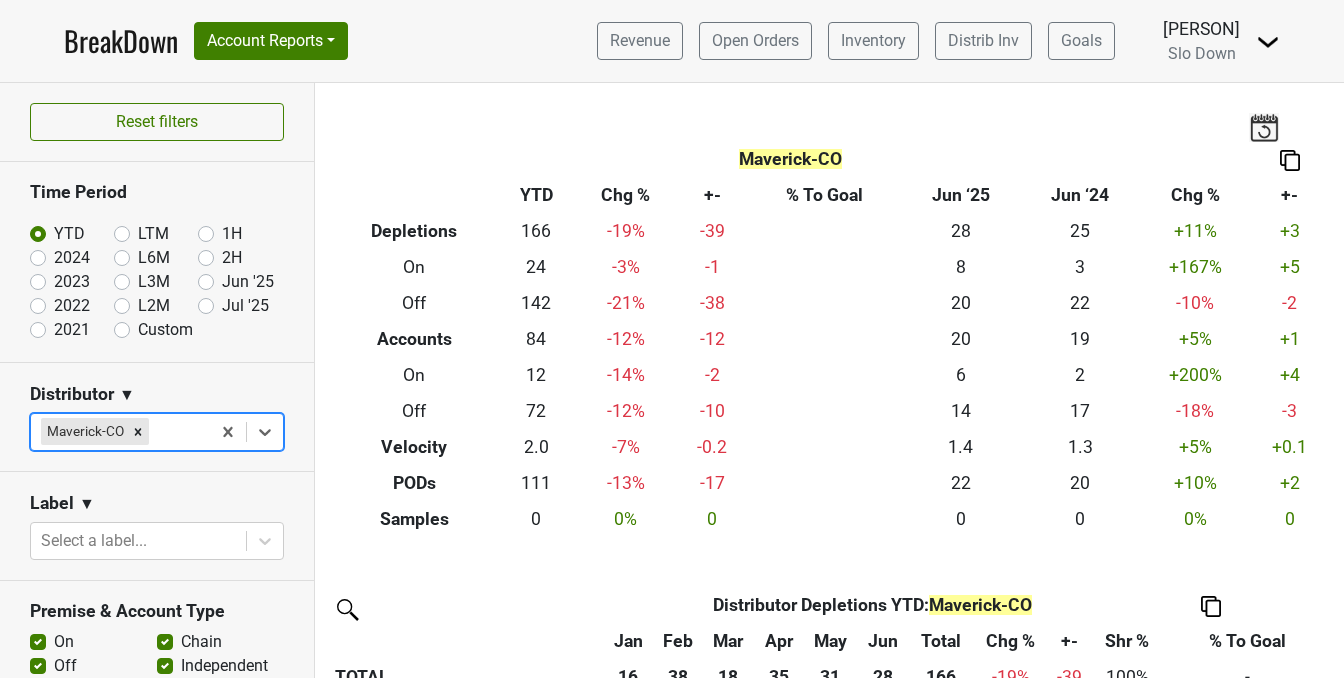 scroll, scrollTop: 0, scrollLeft: 0, axis: both 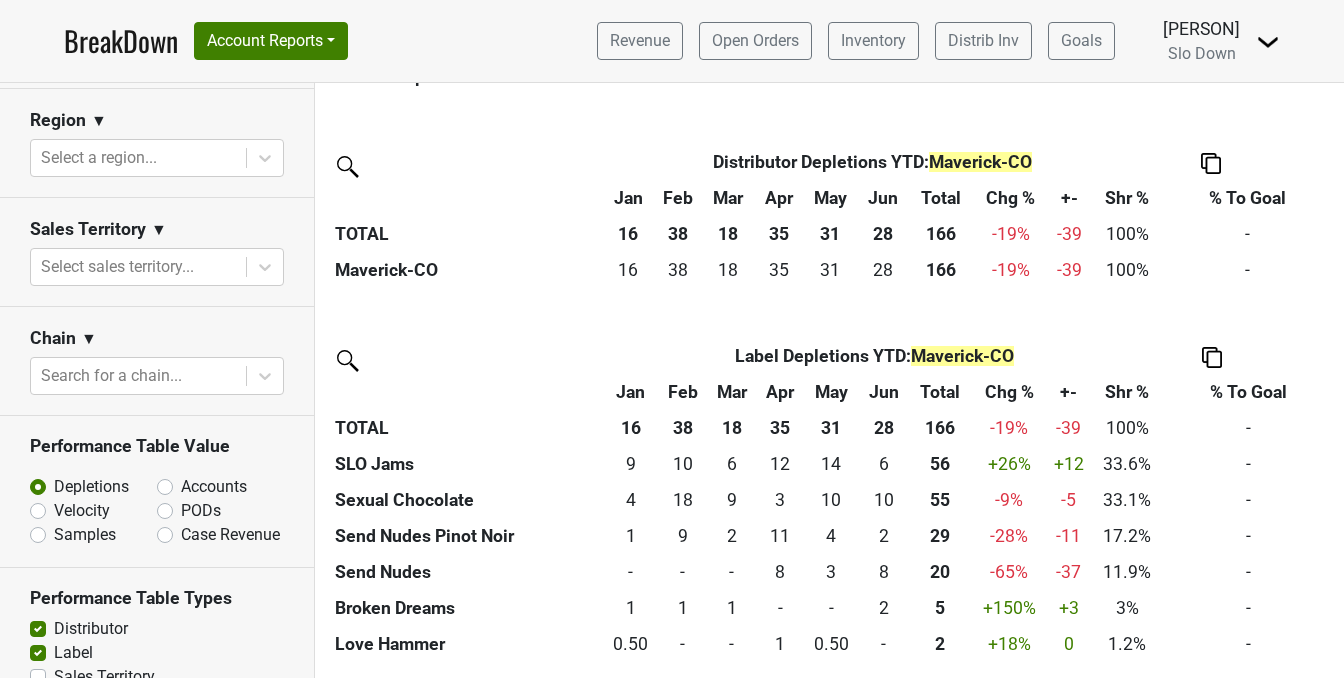 click on "Velocity" at bounding box center (82, 511) 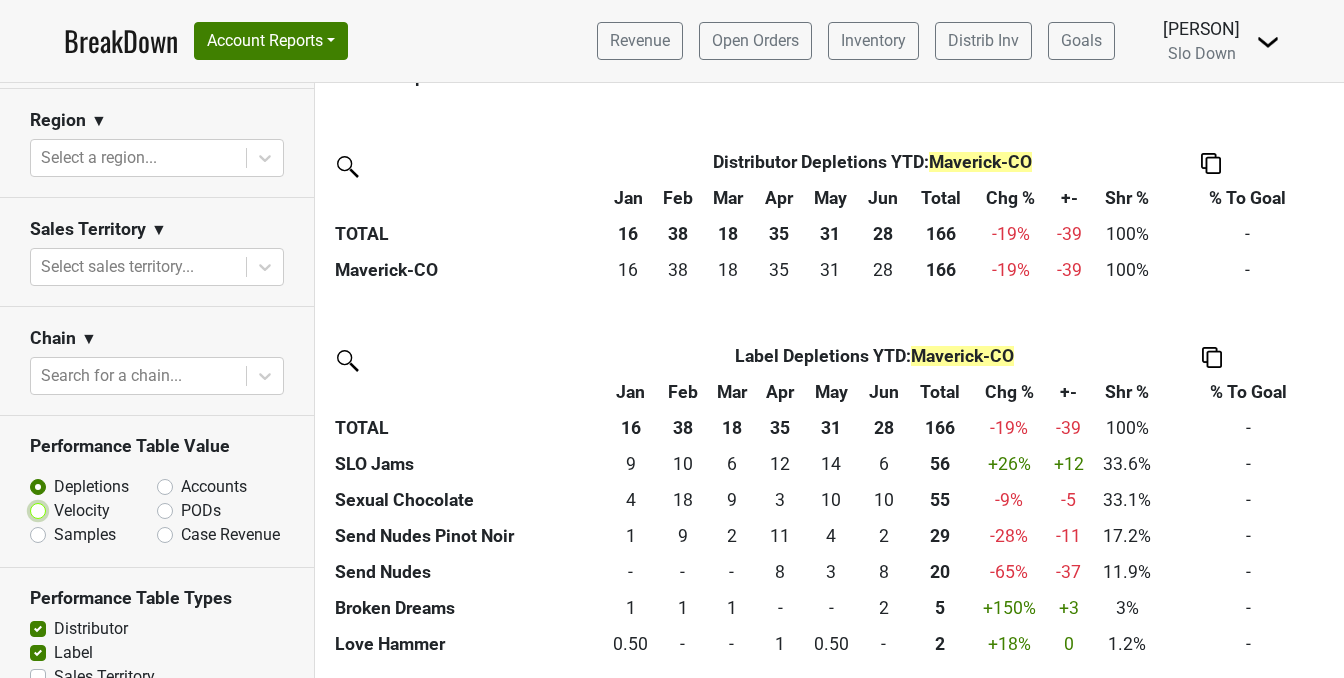 click on "Velocity" at bounding box center (90, 509) 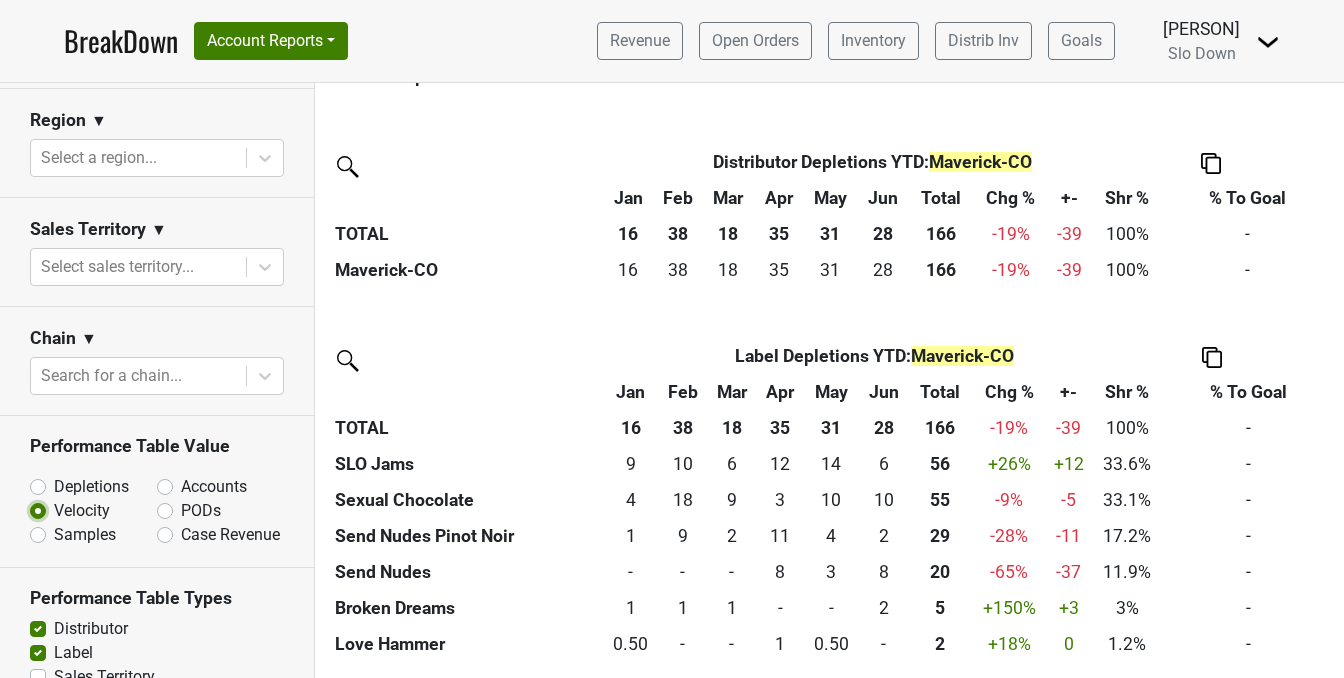 scroll, scrollTop: 0, scrollLeft: 0, axis: both 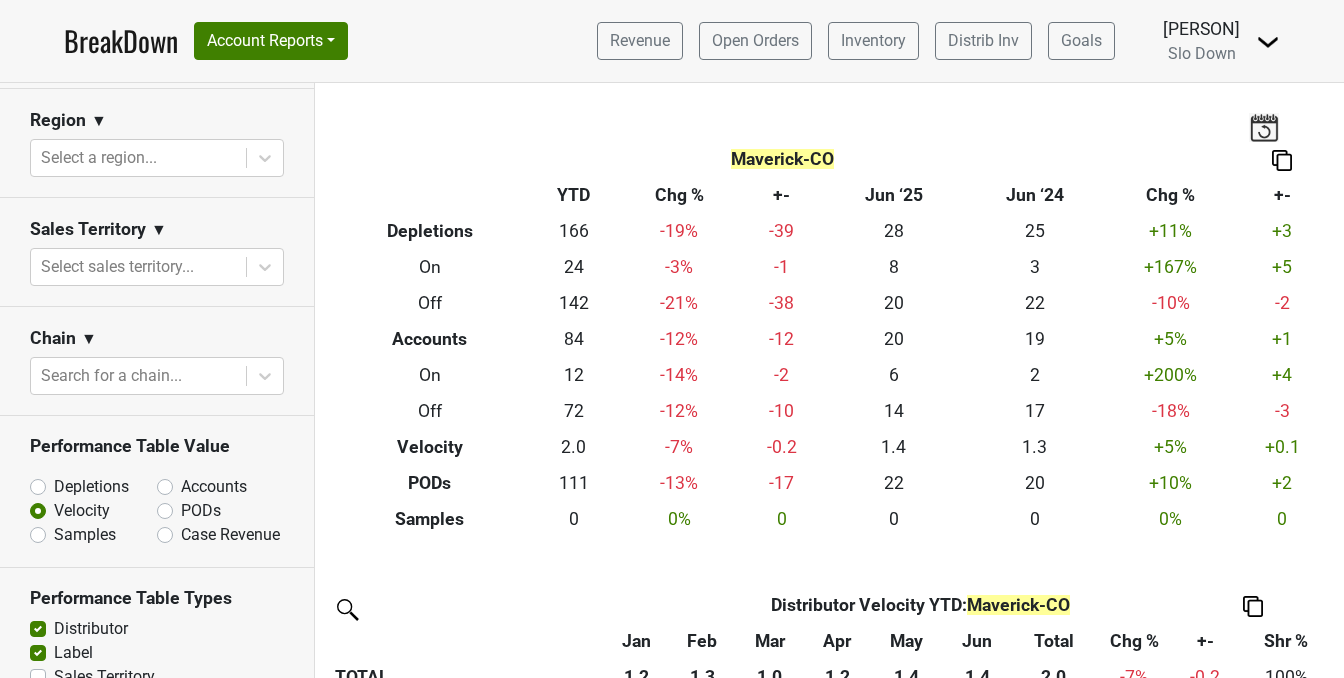 click on "Depletions" at bounding box center (91, 487) 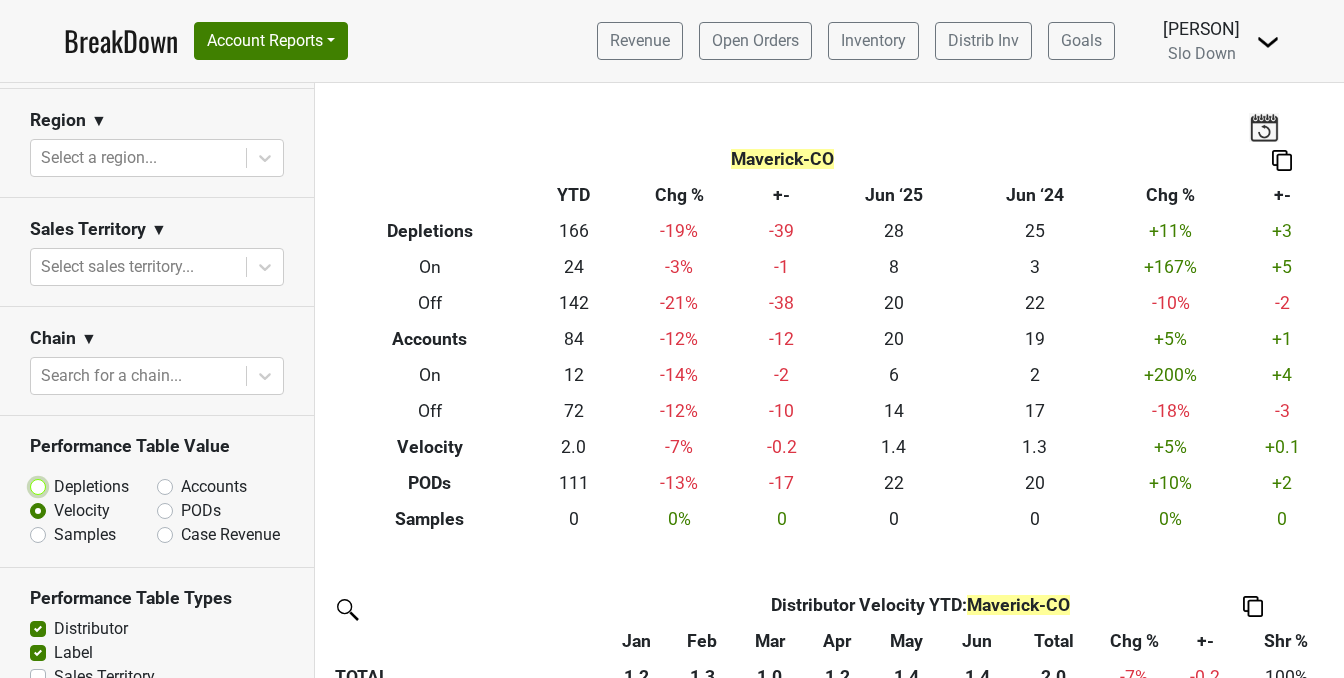 click on "Depletions" at bounding box center [90, 485] 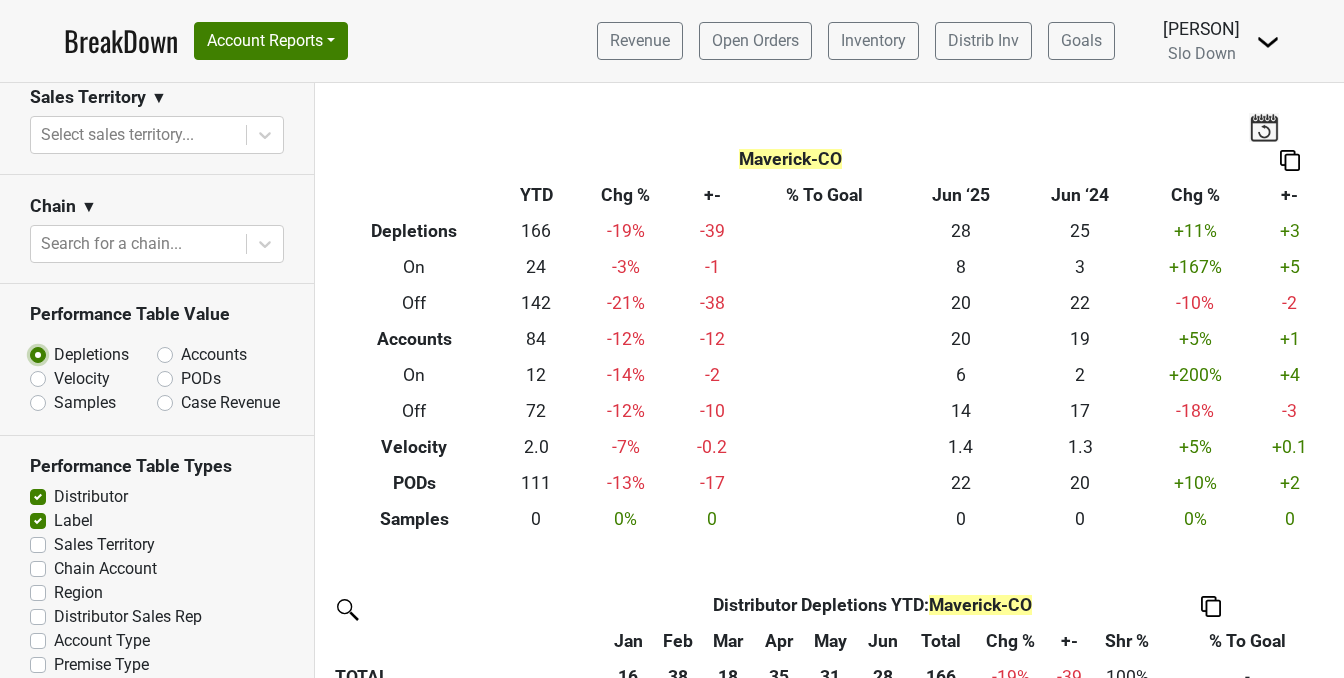 scroll, scrollTop: 762, scrollLeft: 0, axis: vertical 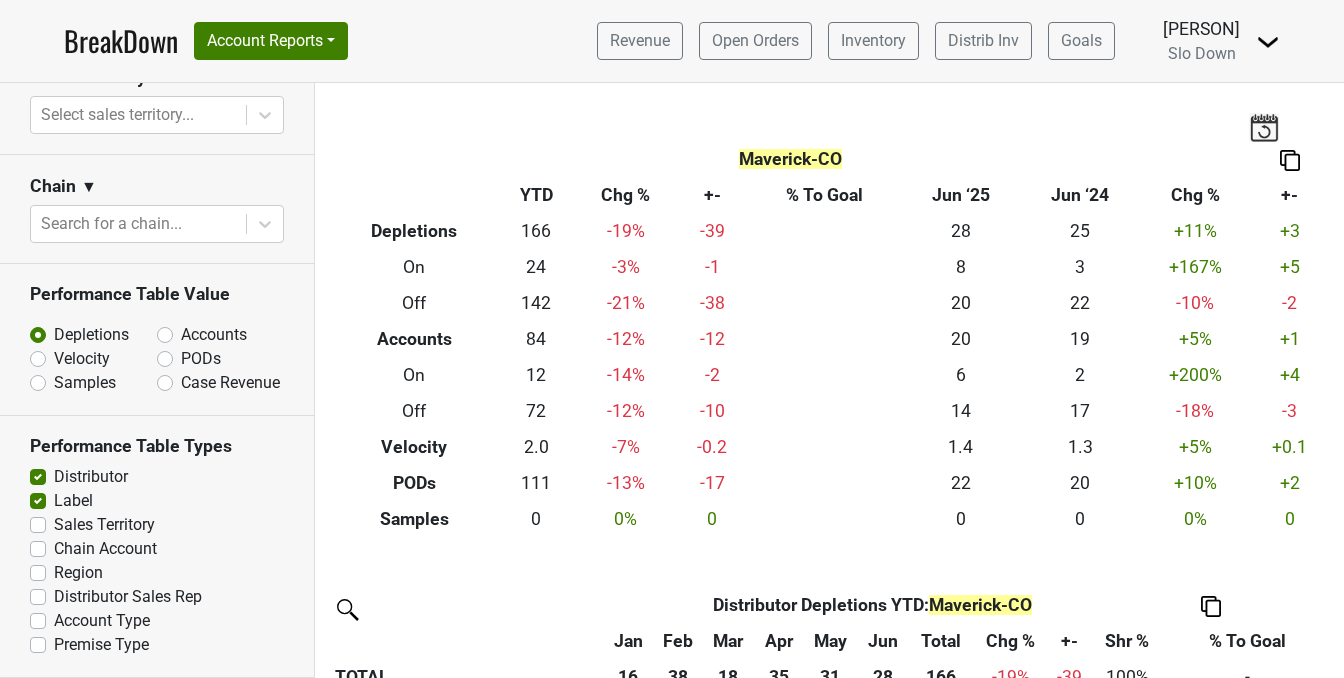 click on "Sales Territory" at bounding box center (104, 525) 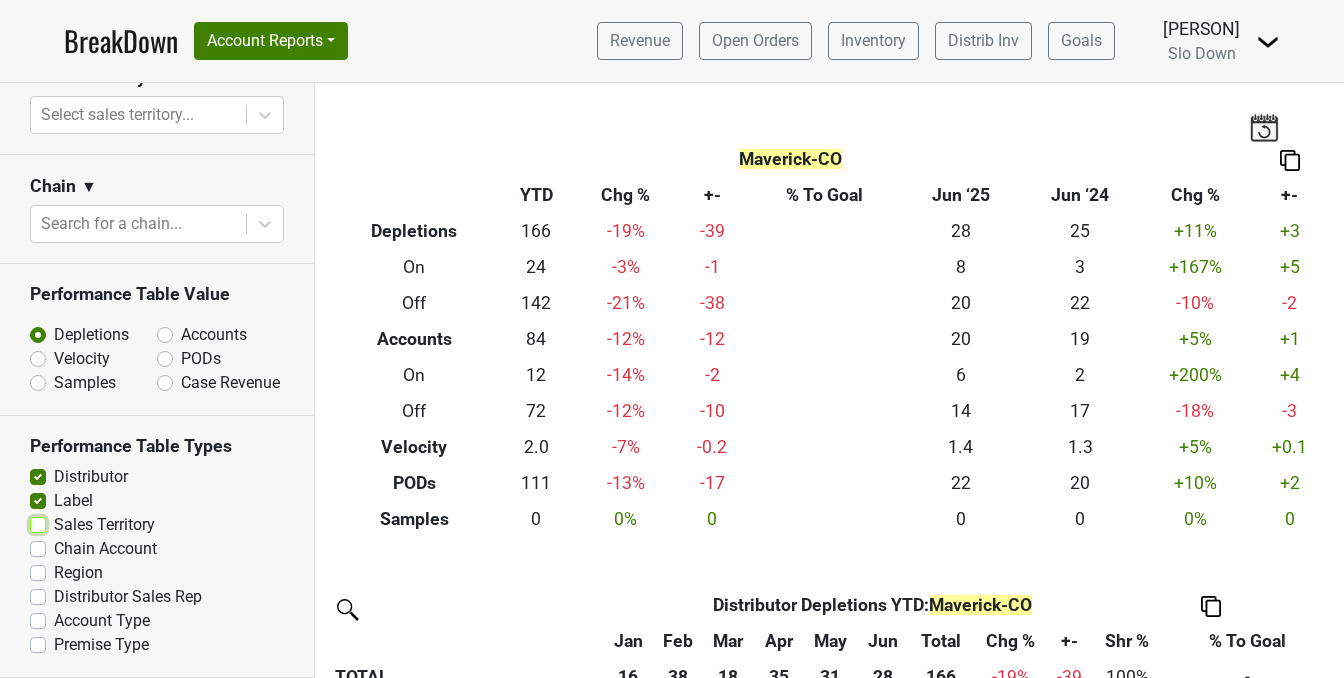click on "Sales Territory" at bounding box center (38, 523) 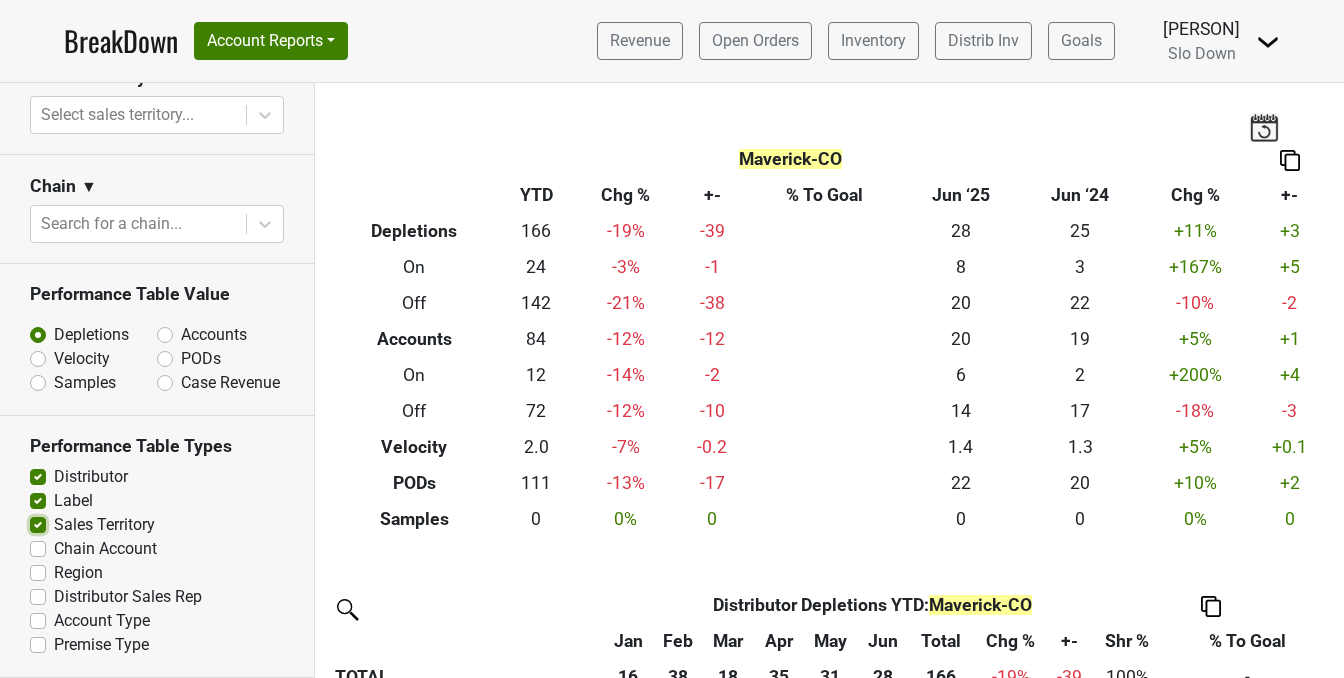 checkbox on "true" 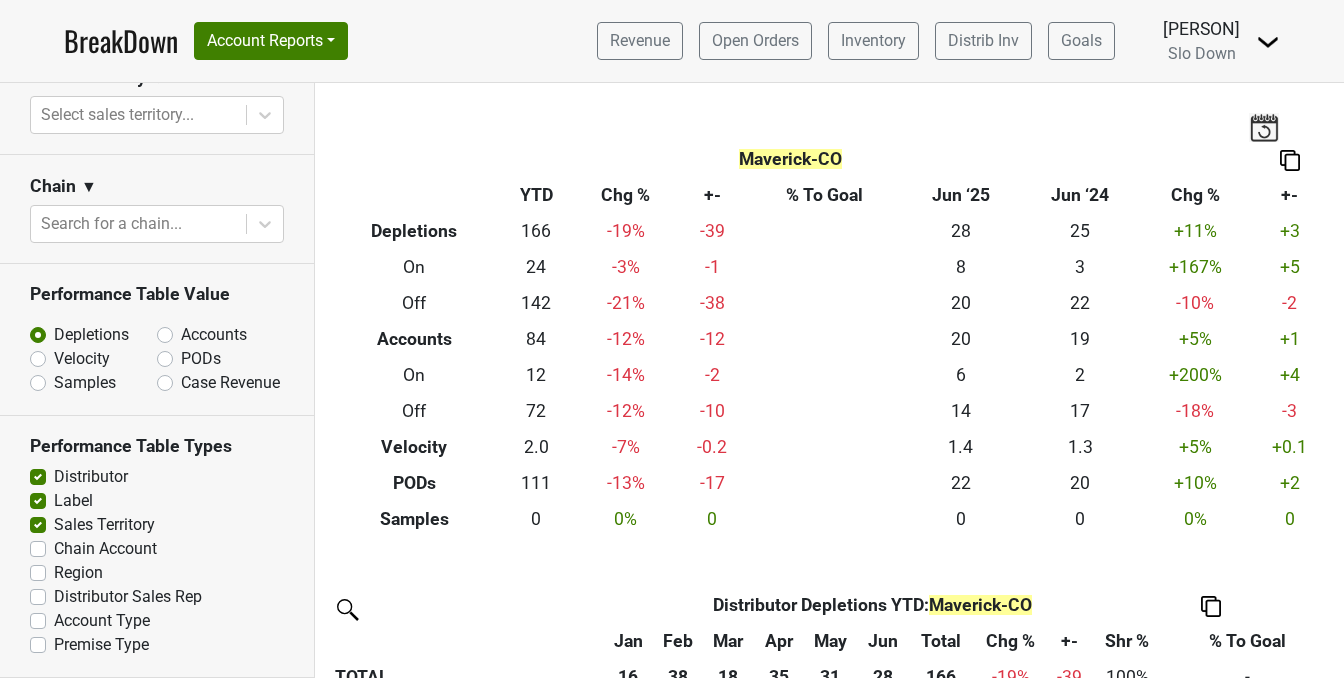 click on "Chain Account" at bounding box center (105, 549) 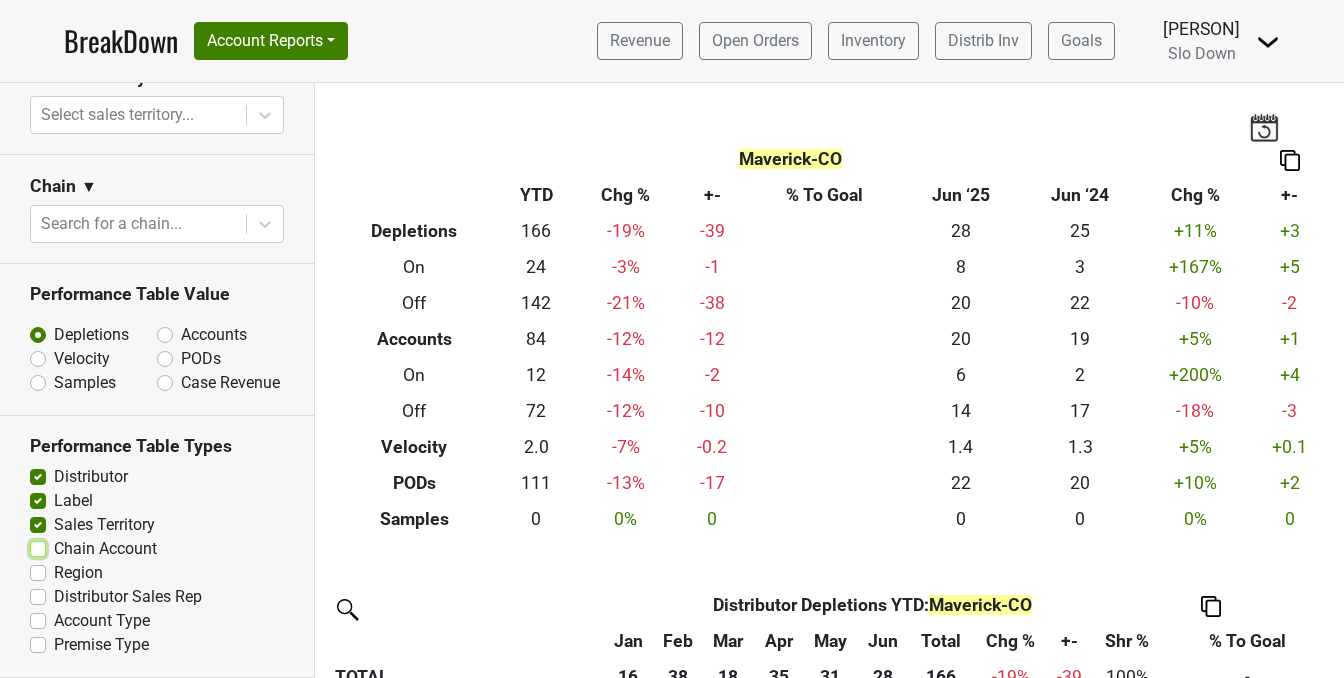 click on "Chain Account" at bounding box center [38, 547] 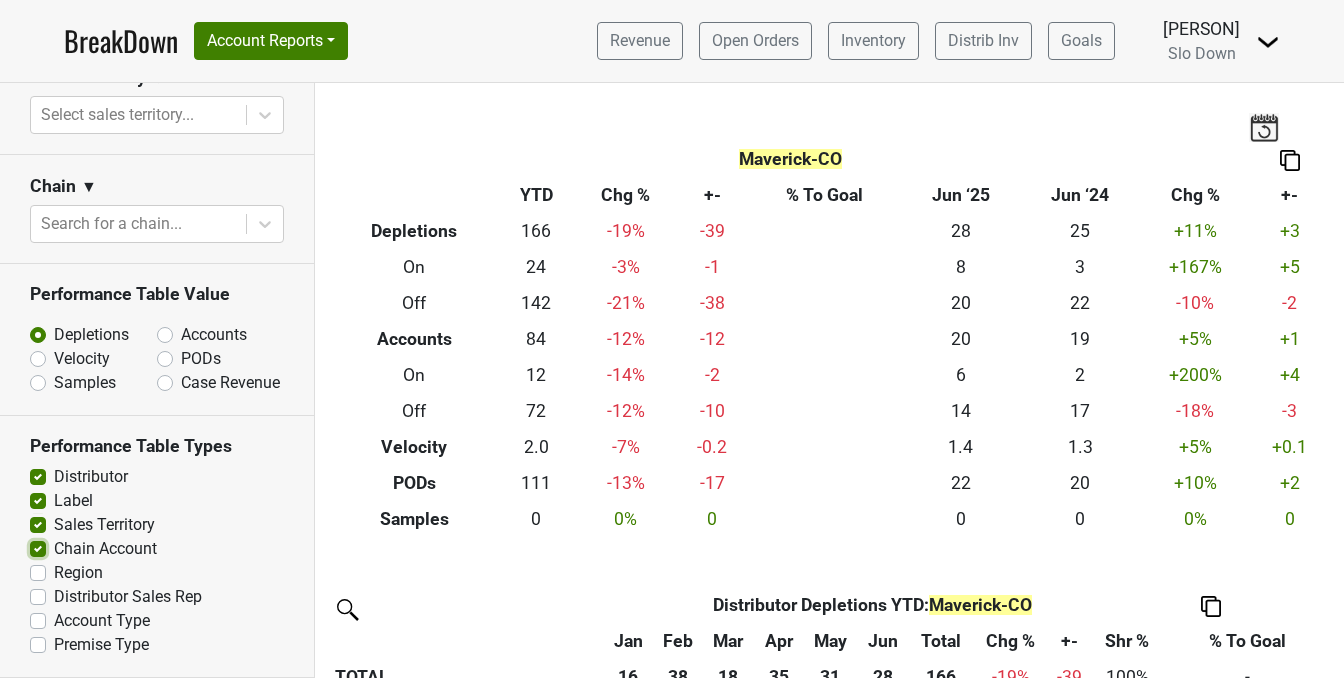checkbox on "true" 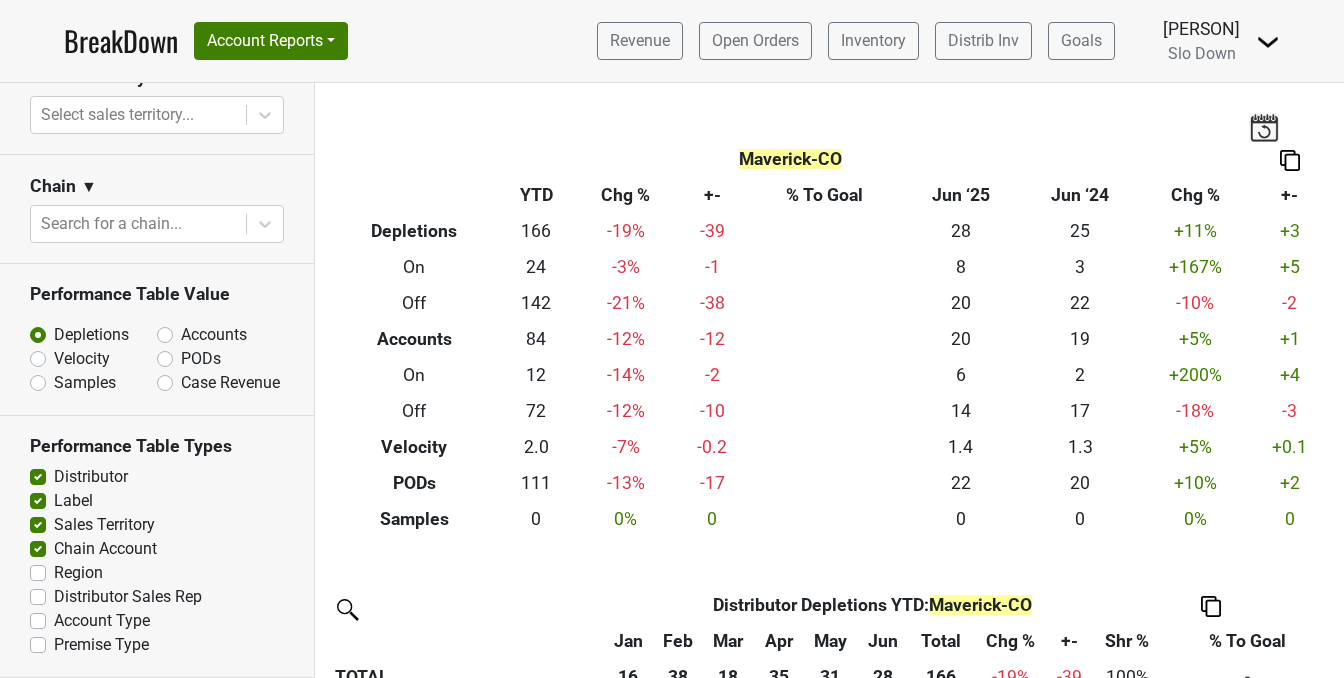 click on "Region" at bounding box center [78, 573] 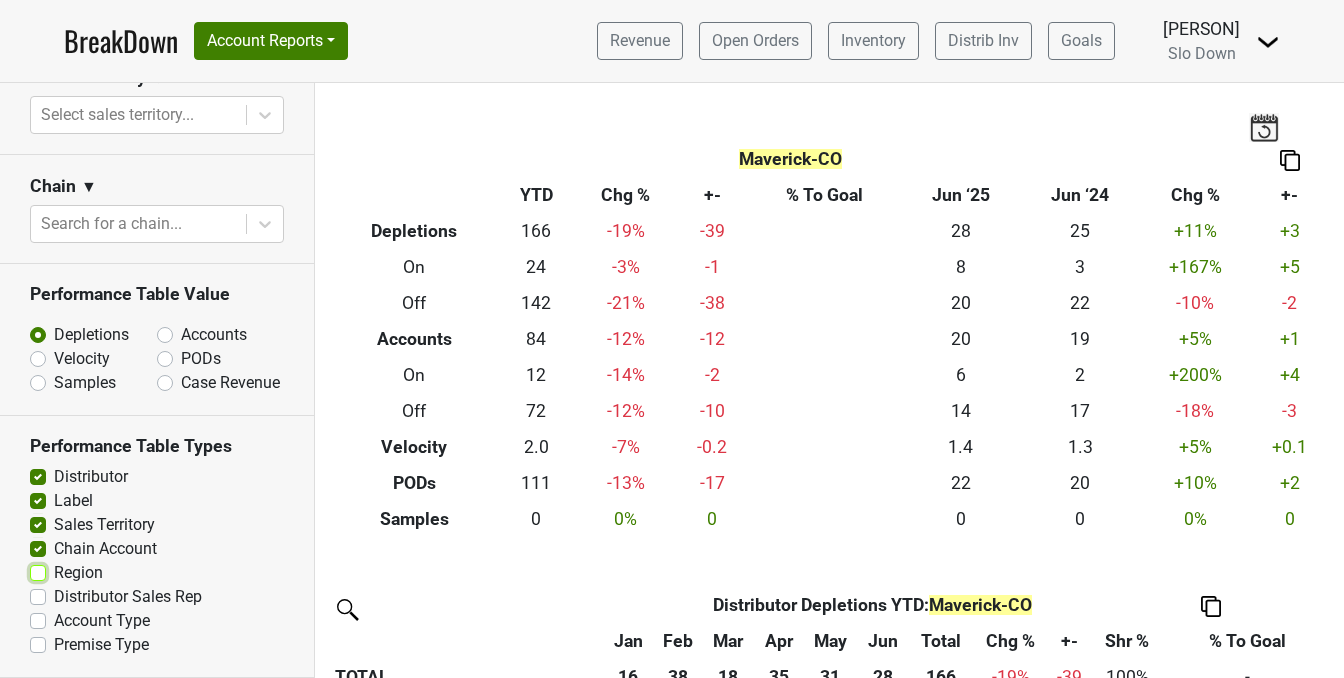 click on "Region" at bounding box center (38, 571) 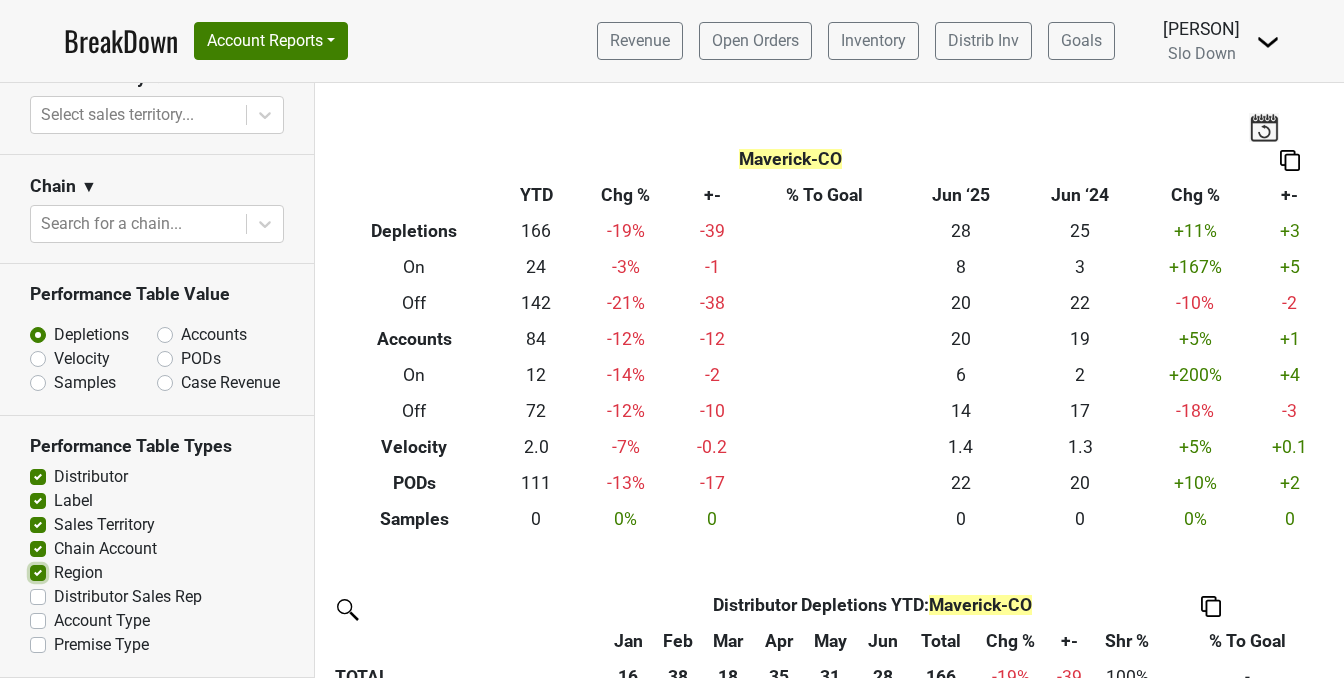 checkbox on "true" 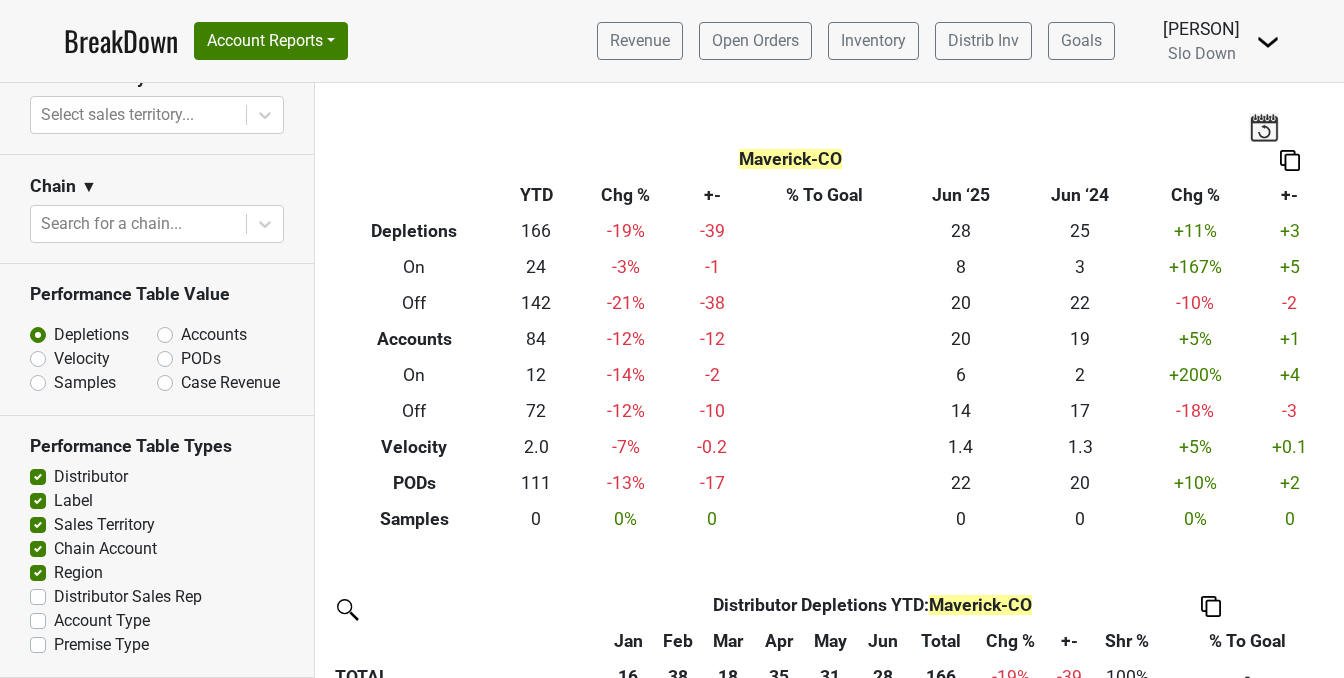 click on "Distributor Sales Rep" at bounding box center [128, 597] 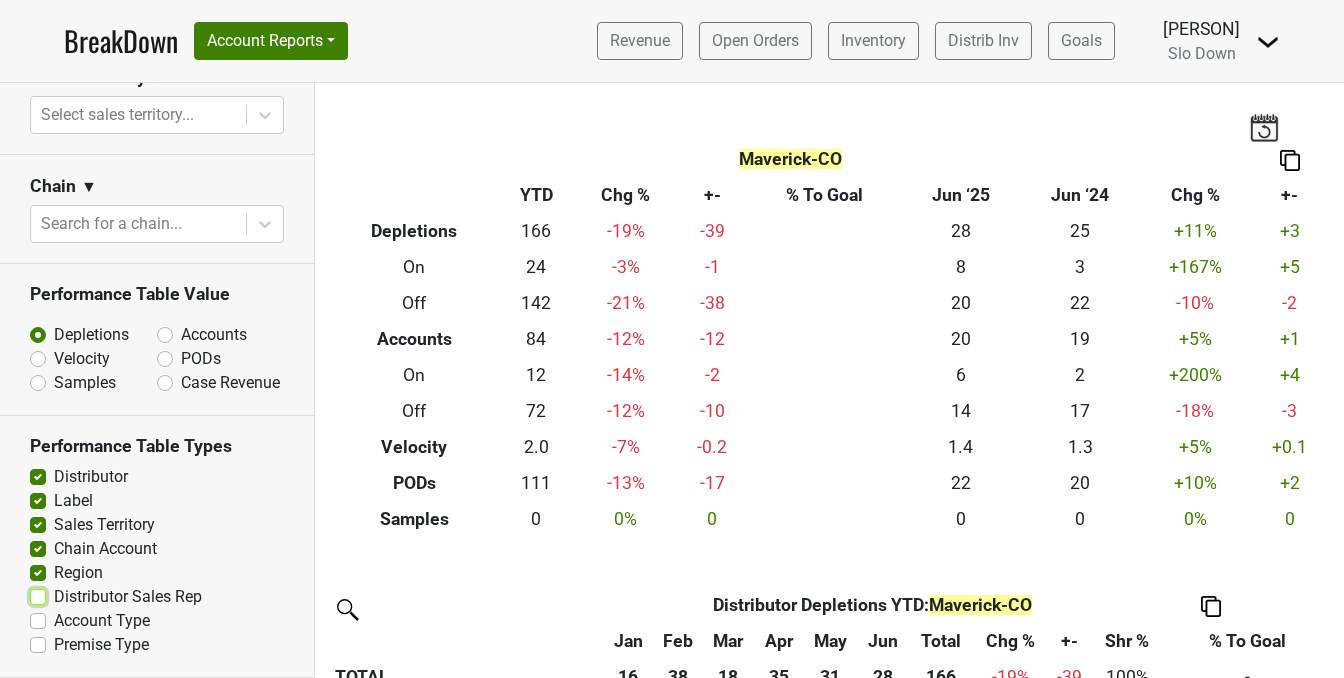 click on "Distributor Sales Rep" at bounding box center (38, 595) 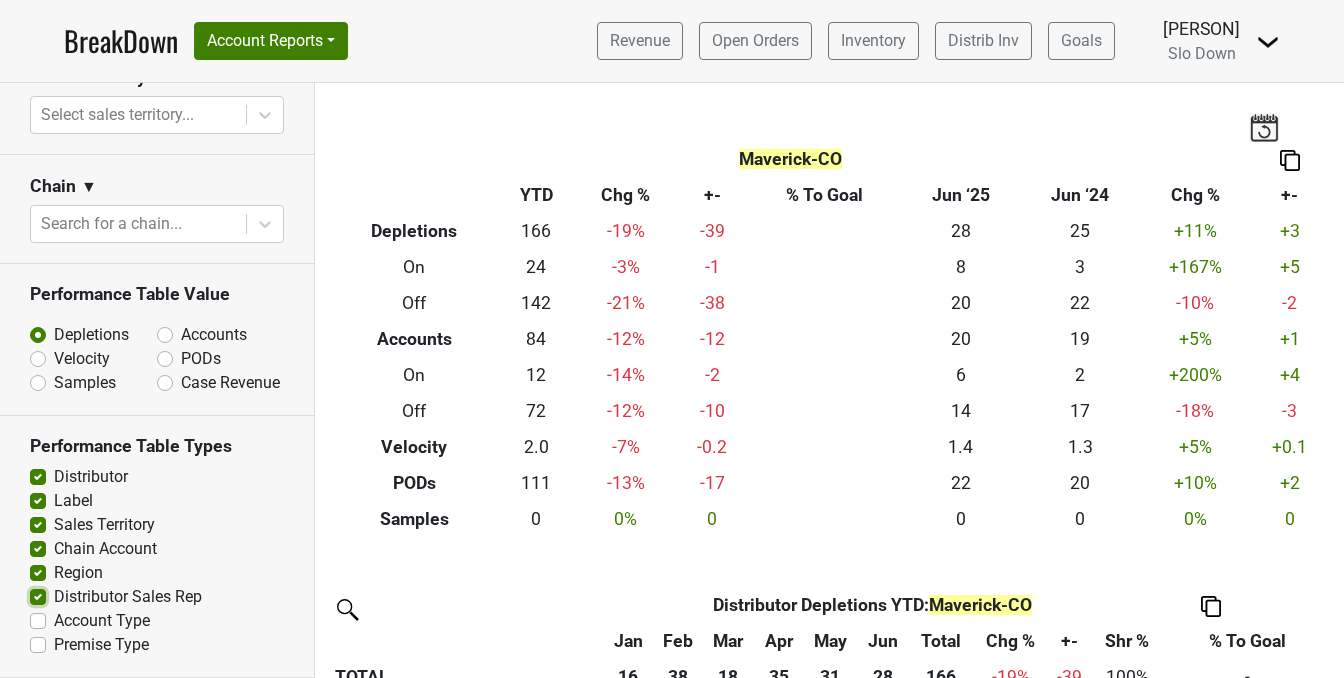 checkbox on "true" 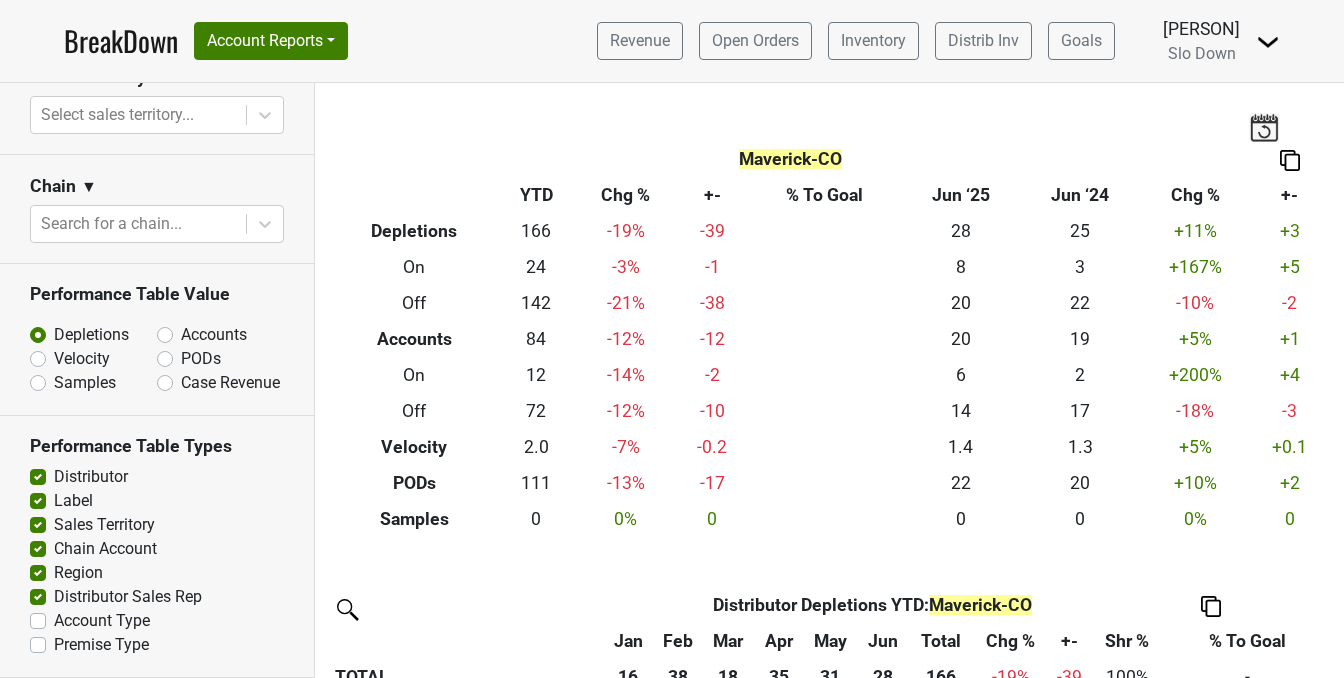 click on "Account Type" at bounding box center (157, 621) 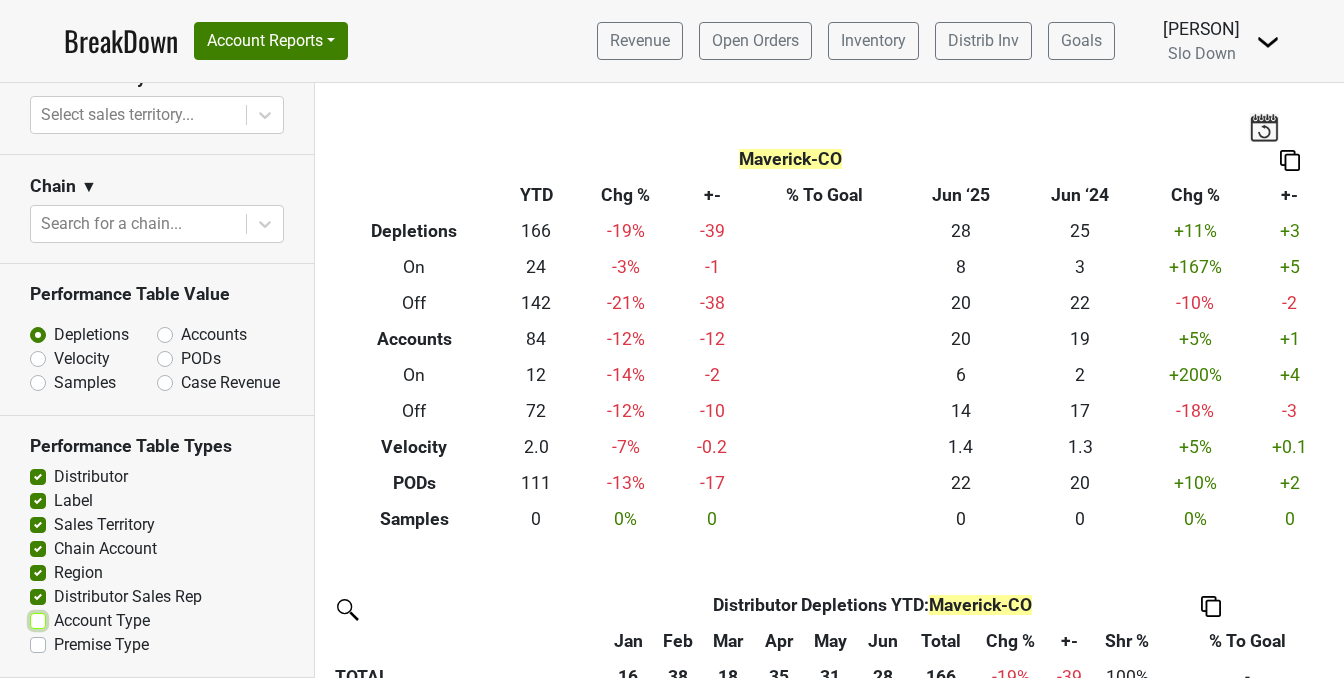 click on "Account Type" at bounding box center [38, 619] 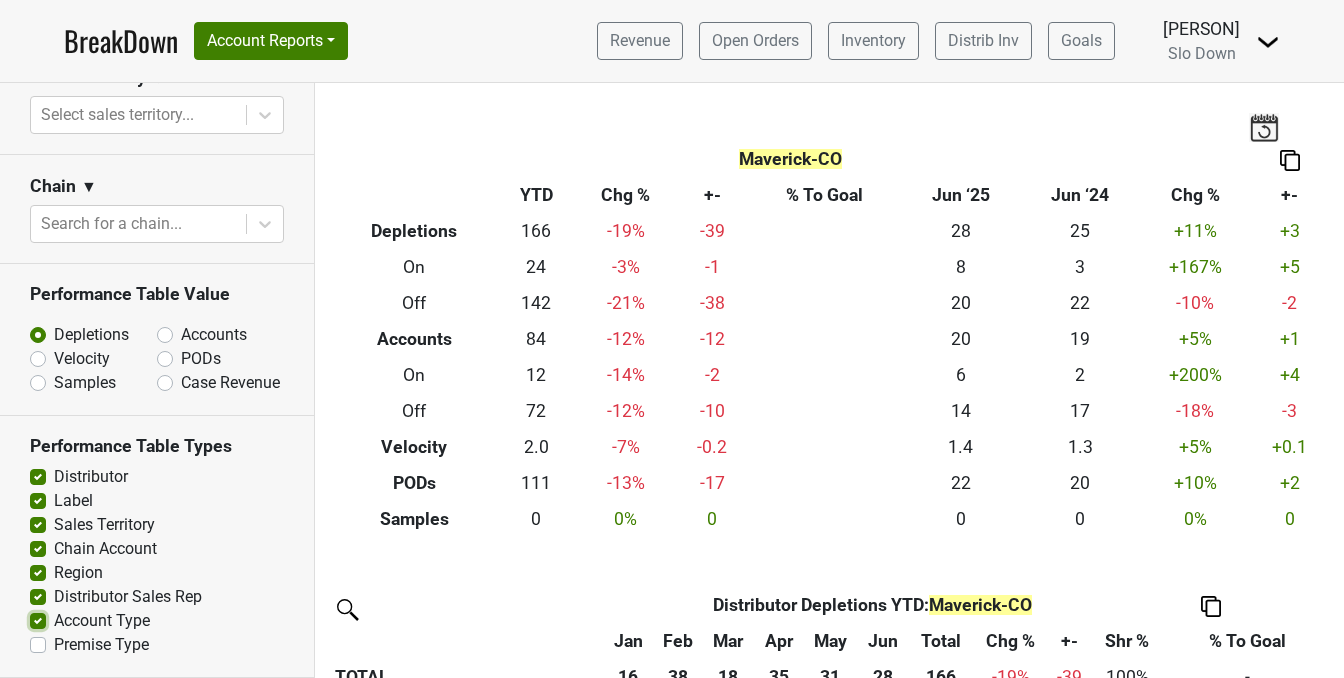 checkbox on "true" 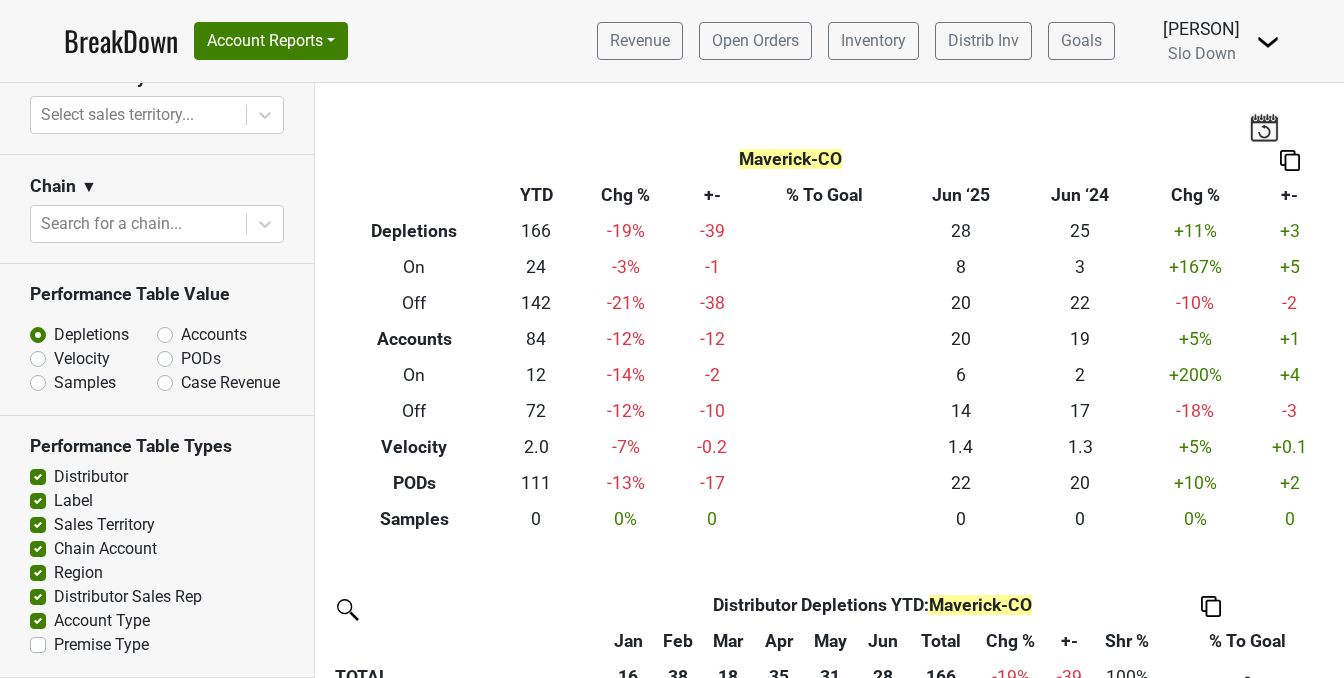 click on "Premise Type" at bounding box center [101, 645] 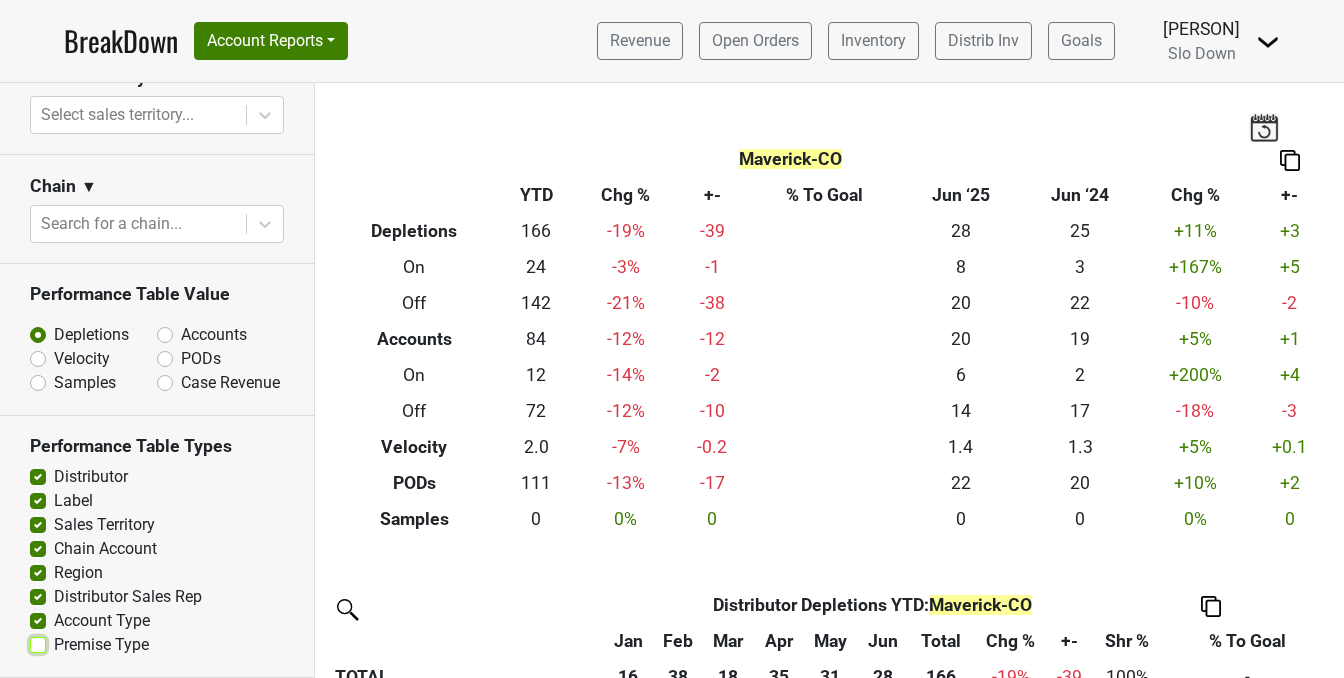 click on "Premise Type" at bounding box center [38, 643] 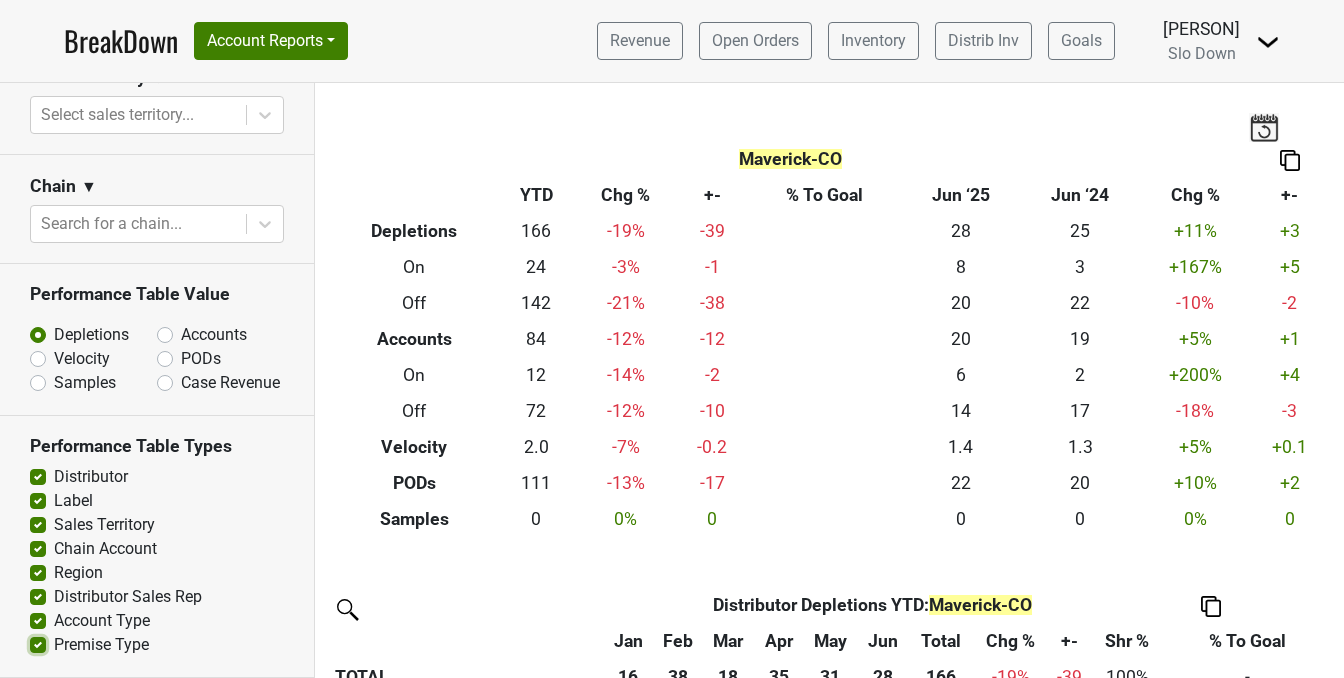 checkbox on "true" 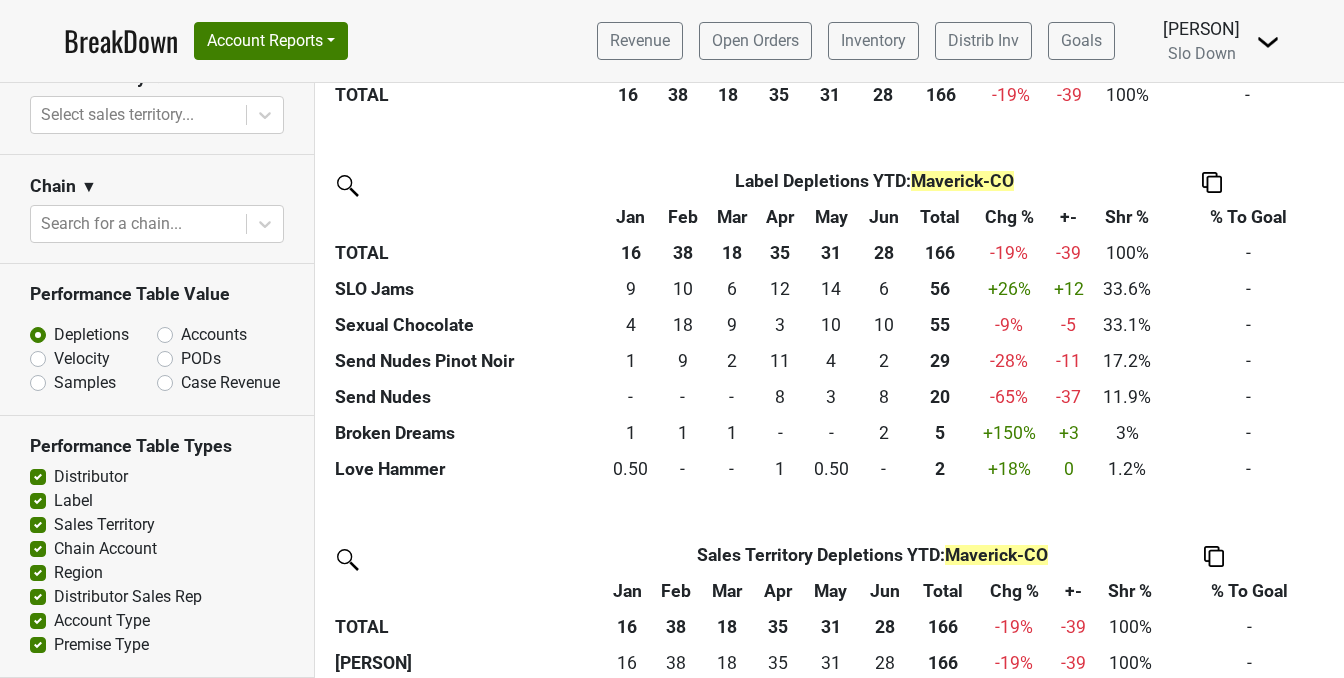 scroll, scrollTop: 617, scrollLeft: 0, axis: vertical 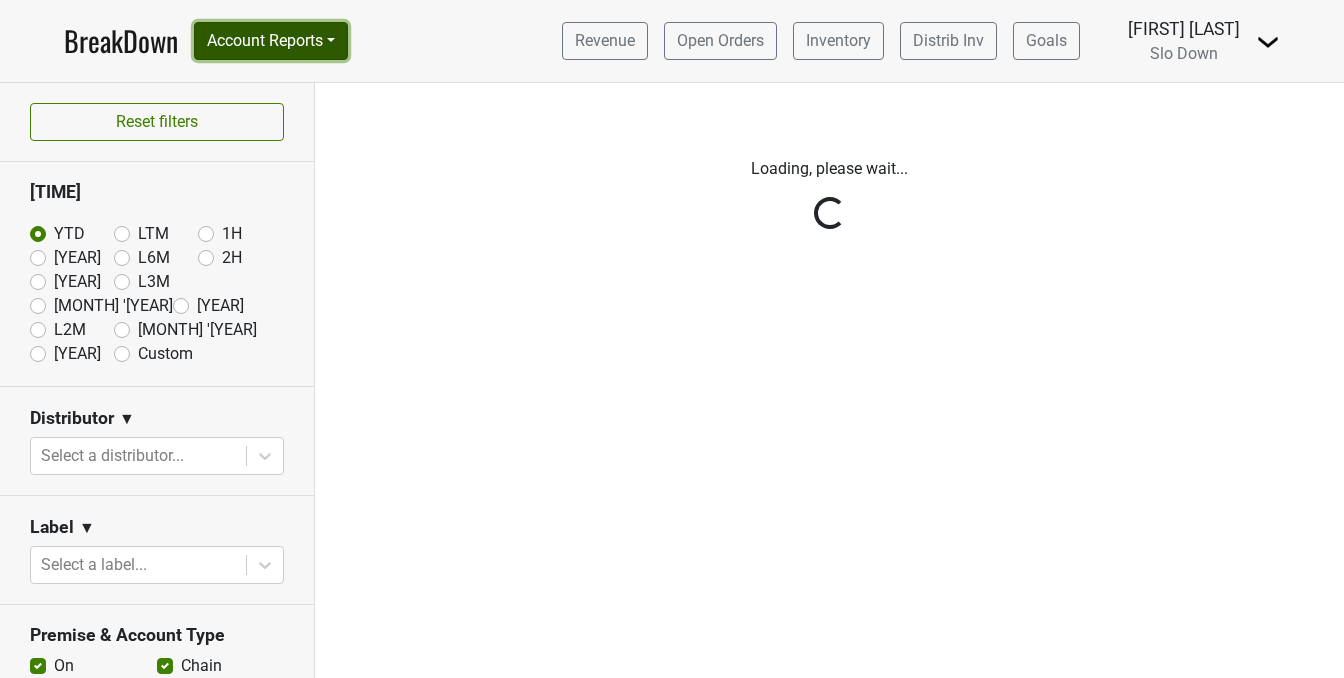 click on "Account Reports" at bounding box center (271, 41) 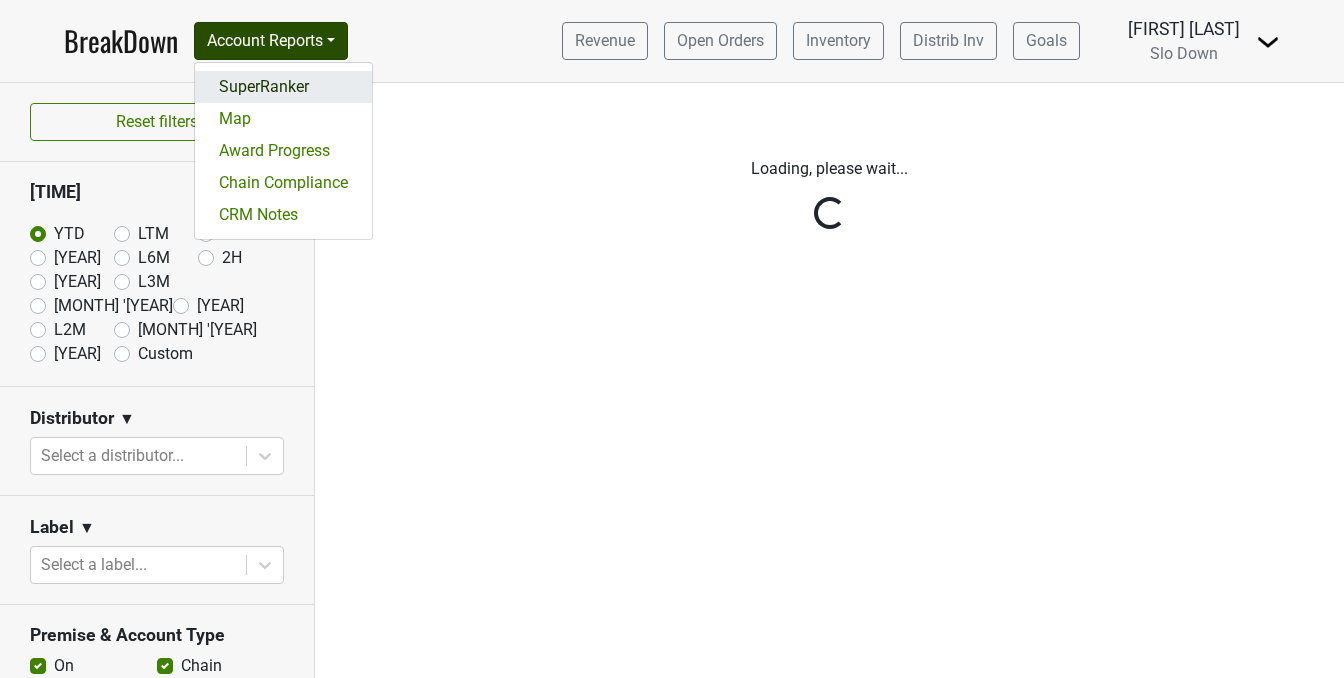 click on "SuperRanker" at bounding box center [283, 87] 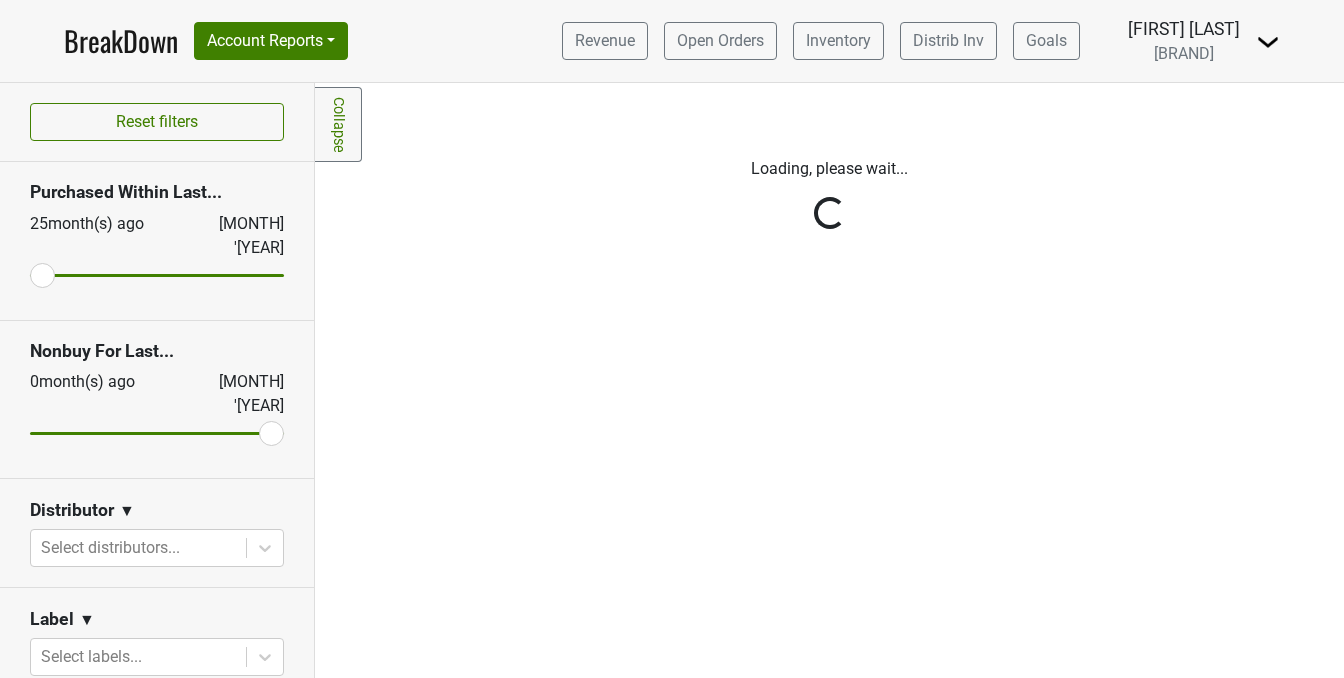 scroll, scrollTop: 0, scrollLeft: 0, axis: both 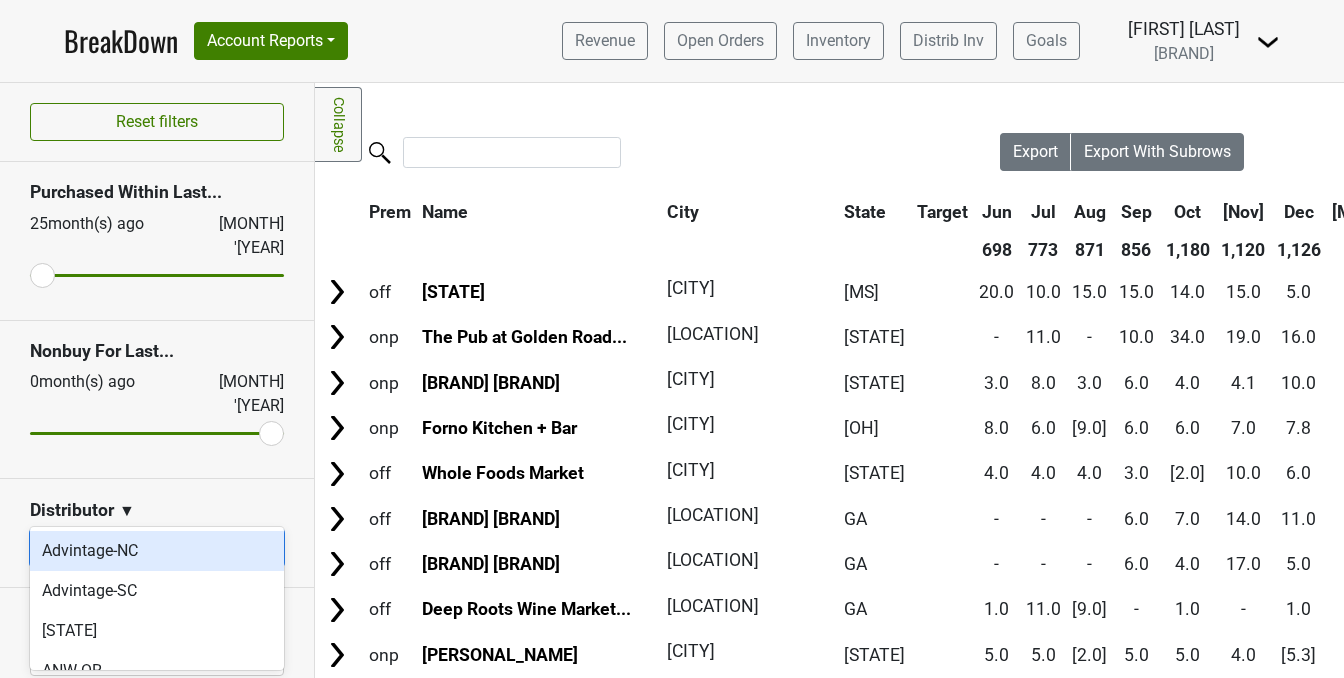 click at bounding box center (265, 548) 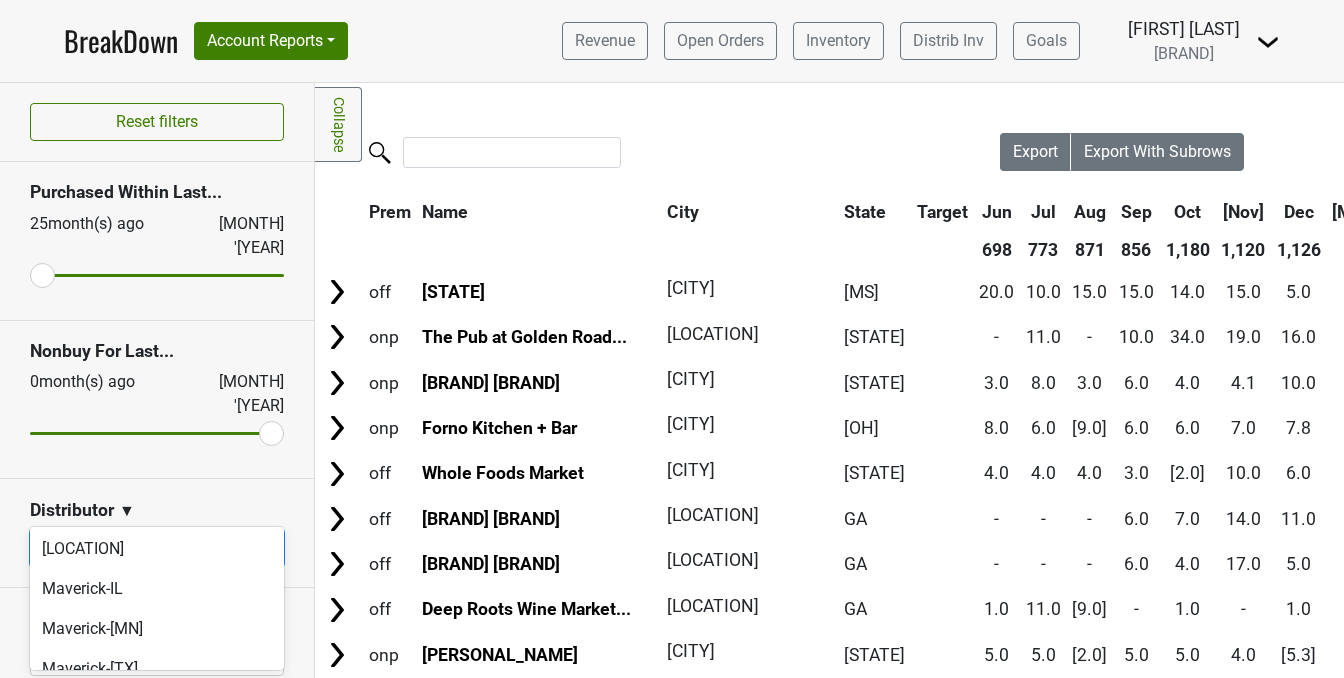 scroll, scrollTop: 652, scrollLeft: 0, axis: vertical 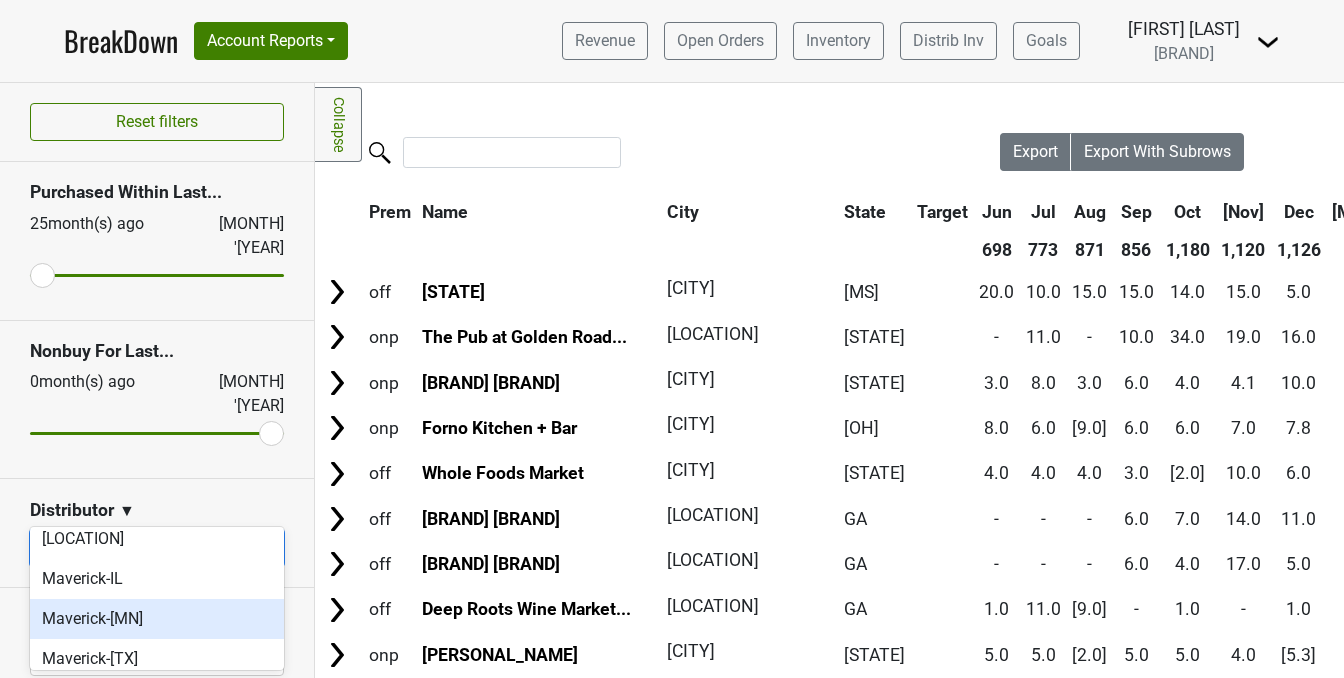 click on "Maverick-[MN]" at bounding box center [157, 619] 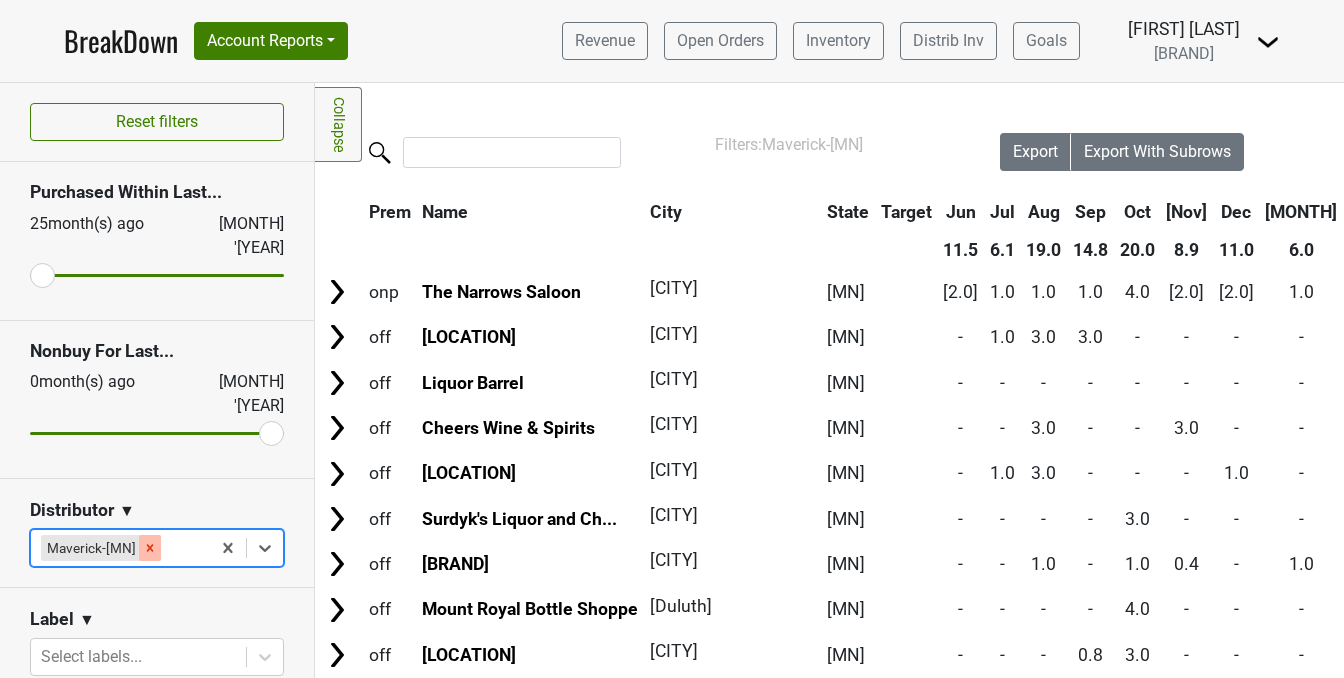 click at bounding box center [150, 548] 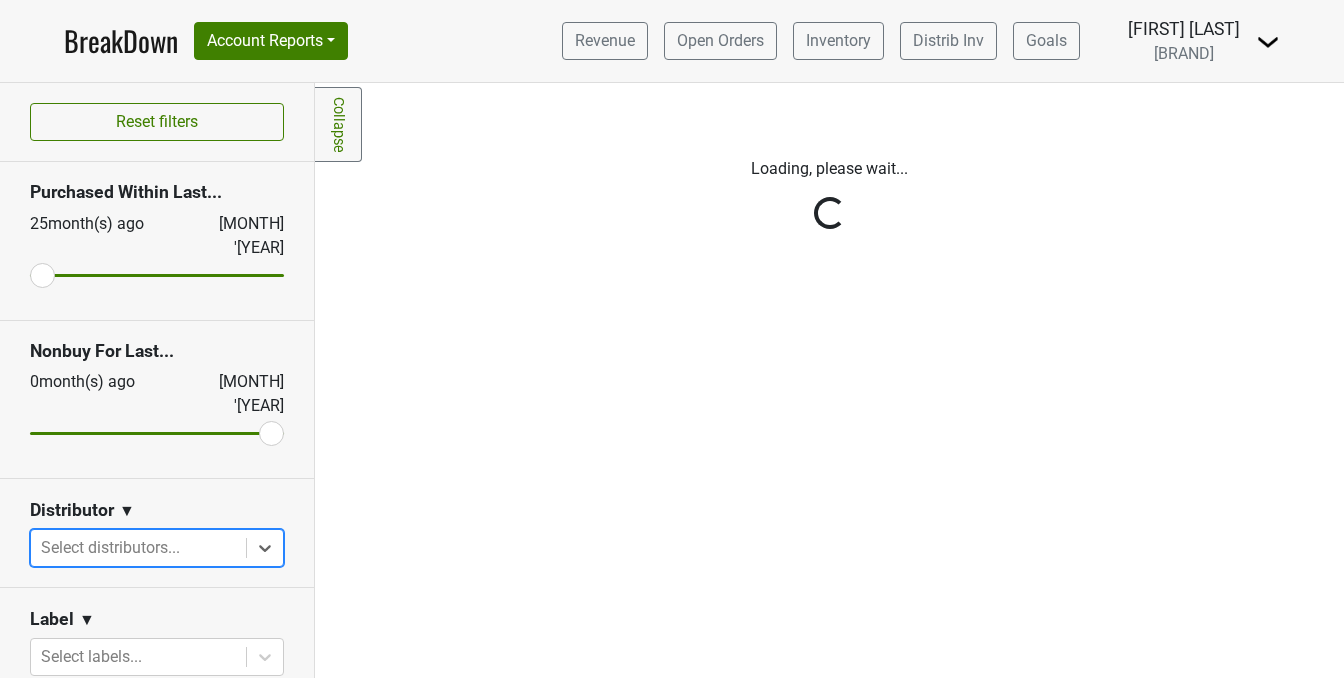 click on "Reset filters Purchased Within Last... 25 month(s) ago [DATE] Nonbuy For Last... 0 month(s) ago [DATE] Distributor ▼ option [BRAND]-[STATE], deselected. Select is focused ,type to refine list, press Down to open the menu, press left to focus selected values Select distributors... Label ▼ Select labels... Premise & Account Type On Off Chain Independent Region ▼ Select region... Sales Territory ▼ Select sales territory... Chain ▼ Search for a chain... Awards ▼ Select awards... Tags ▼ Select tags... Filters Award Winner Leadrank Target Account Private Clubs" at bounding box center [157, 380] 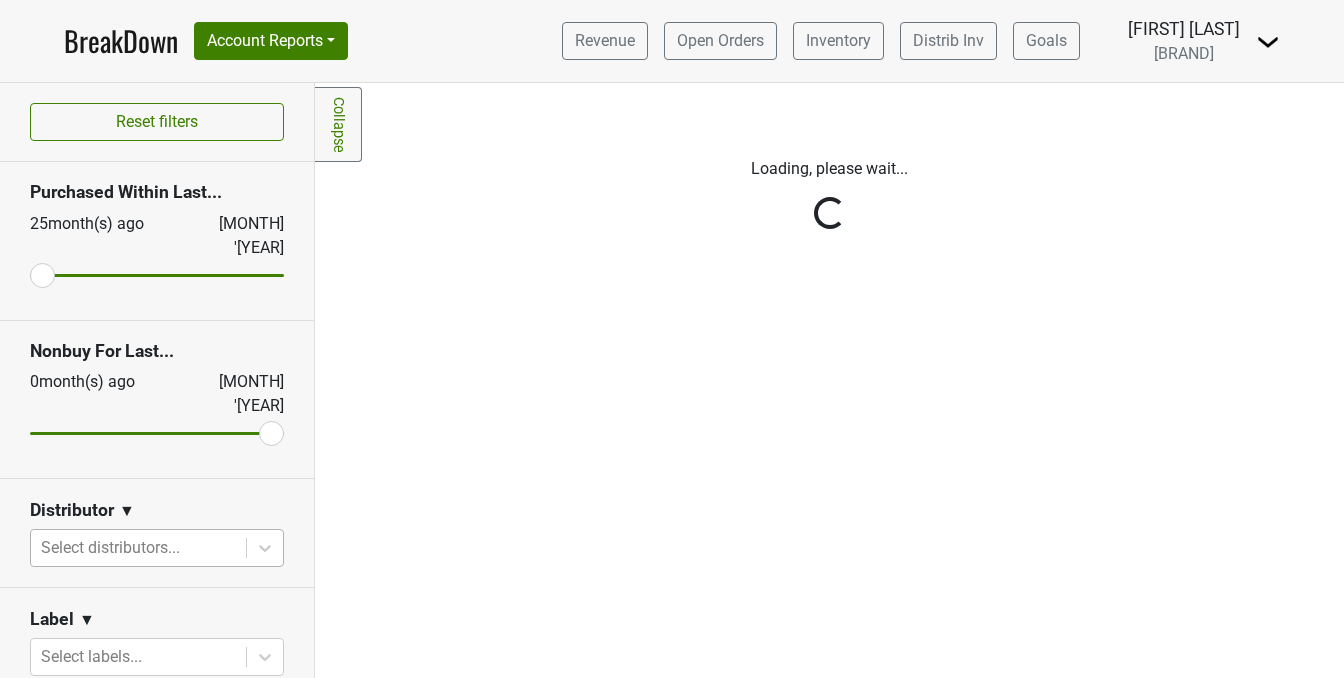click on "Reset filters Purchased Within Last... 25 month(s) ago [MONTH] [YEAR] Nonbuy For Last... 0 month(s) ago [MONTH] [YEAR] Distributor ▼ Select distributors... Label ▼ Select labels... Premise & Account Type On Off Chain Independent Region ▼ Select region... Sales Territory ▼ Select sales territory... Chain ▼ Search for a chain... Awards ▼ Select awards... Tags ▼ Select tags... Filters Award Winner Leadrank Target Account Private Clubs" at bounding box center [157, 380] 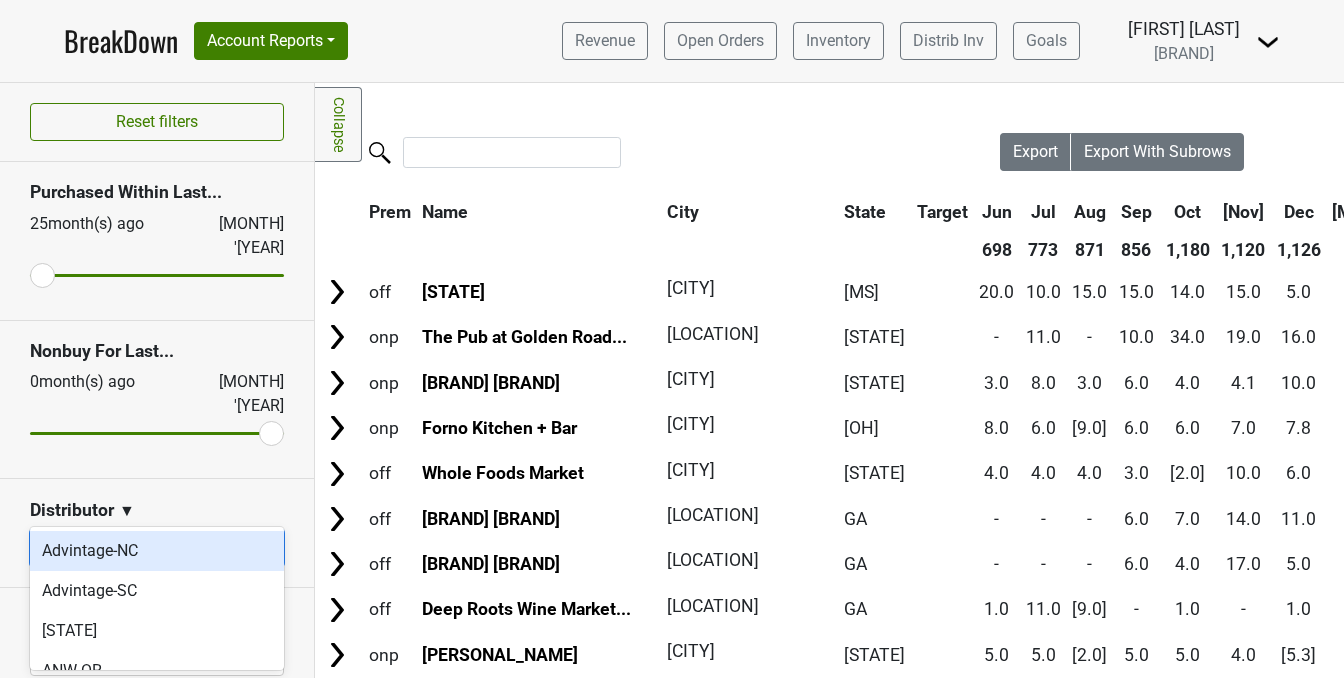 click at bounding box center [265, 548] 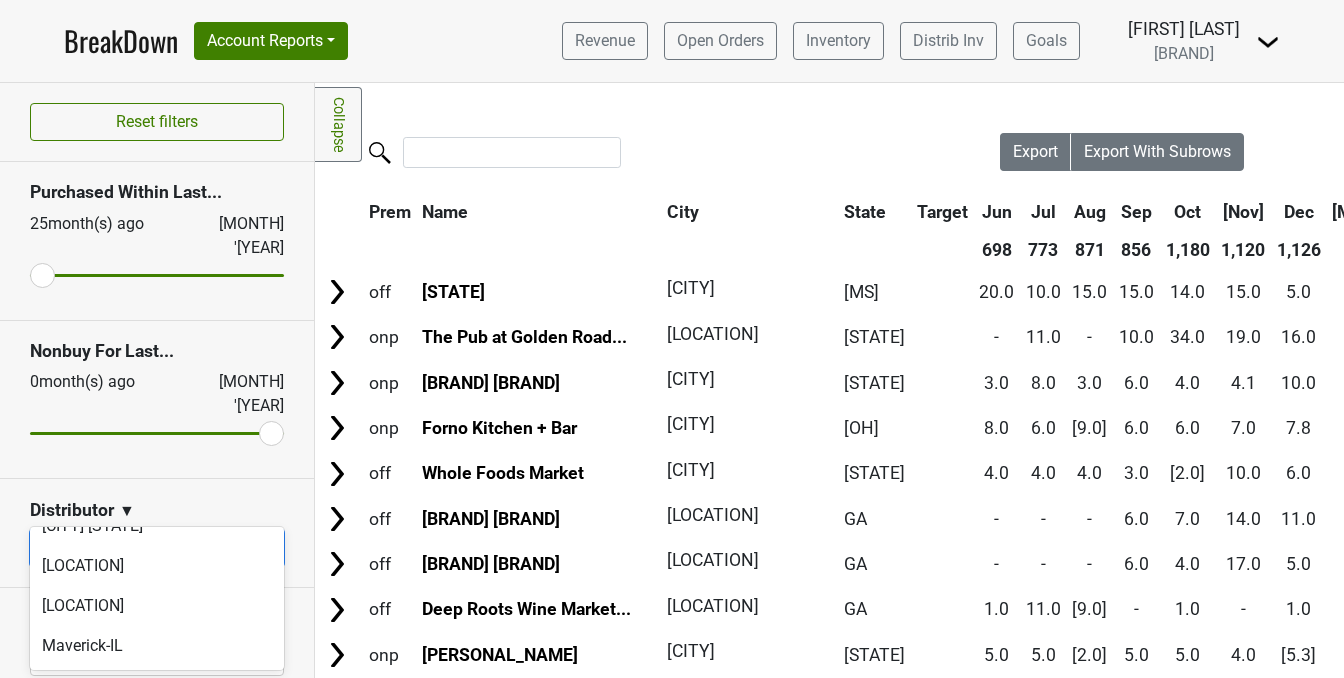 scroll, scrollTop: 582, scrollLeft: 0, axis: vertical 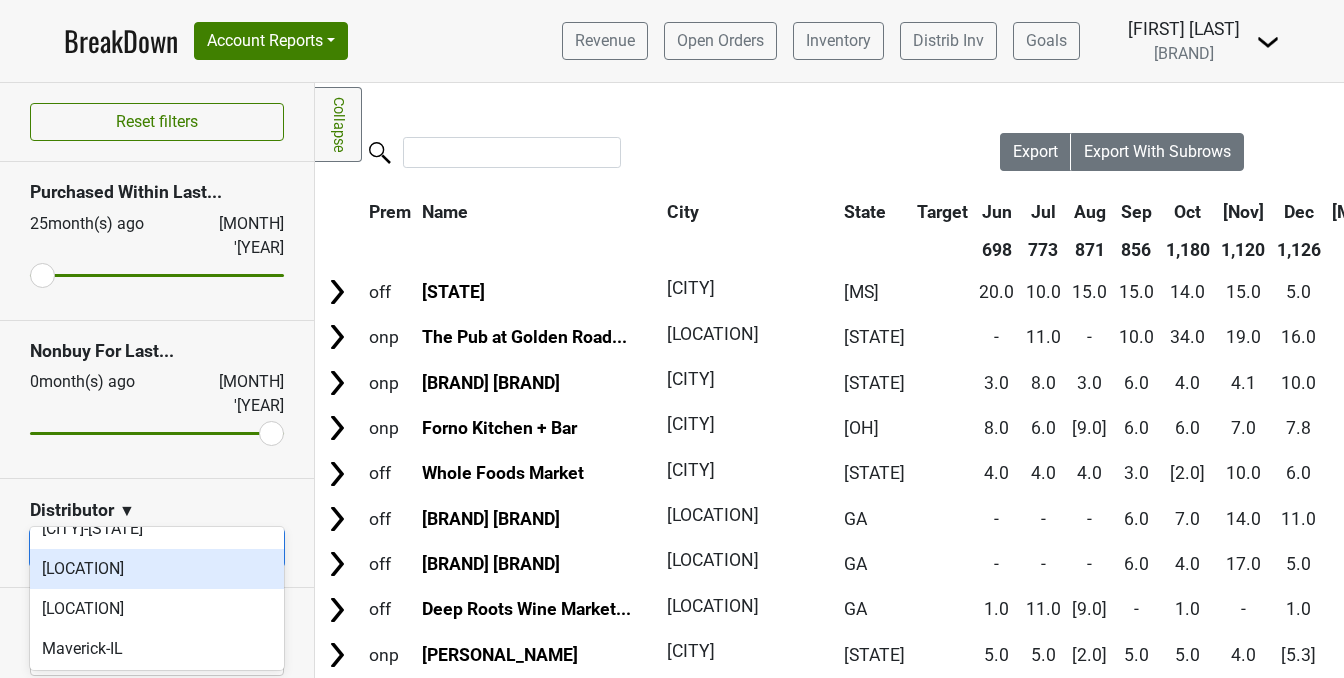 click on "[LOCATION]" at bounding box center [157, 569] 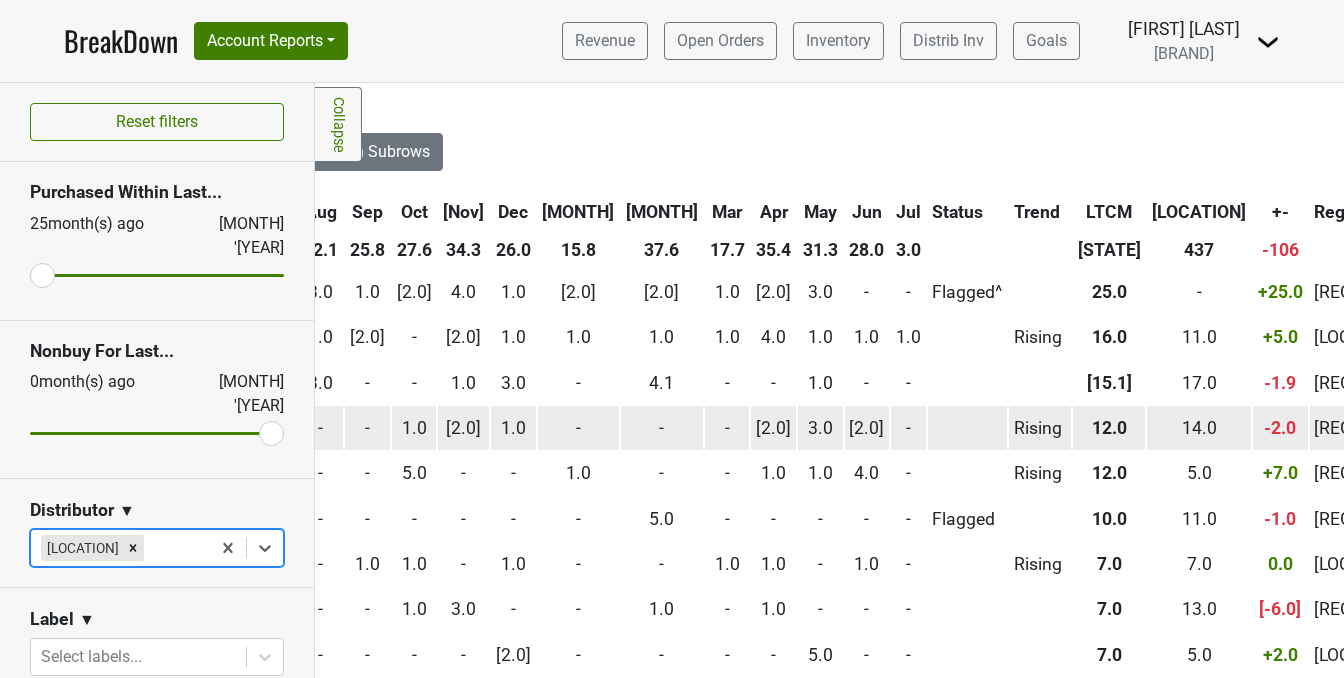 scroll, scrollTop: 0, scrollLeft: 804, axis: horizontal 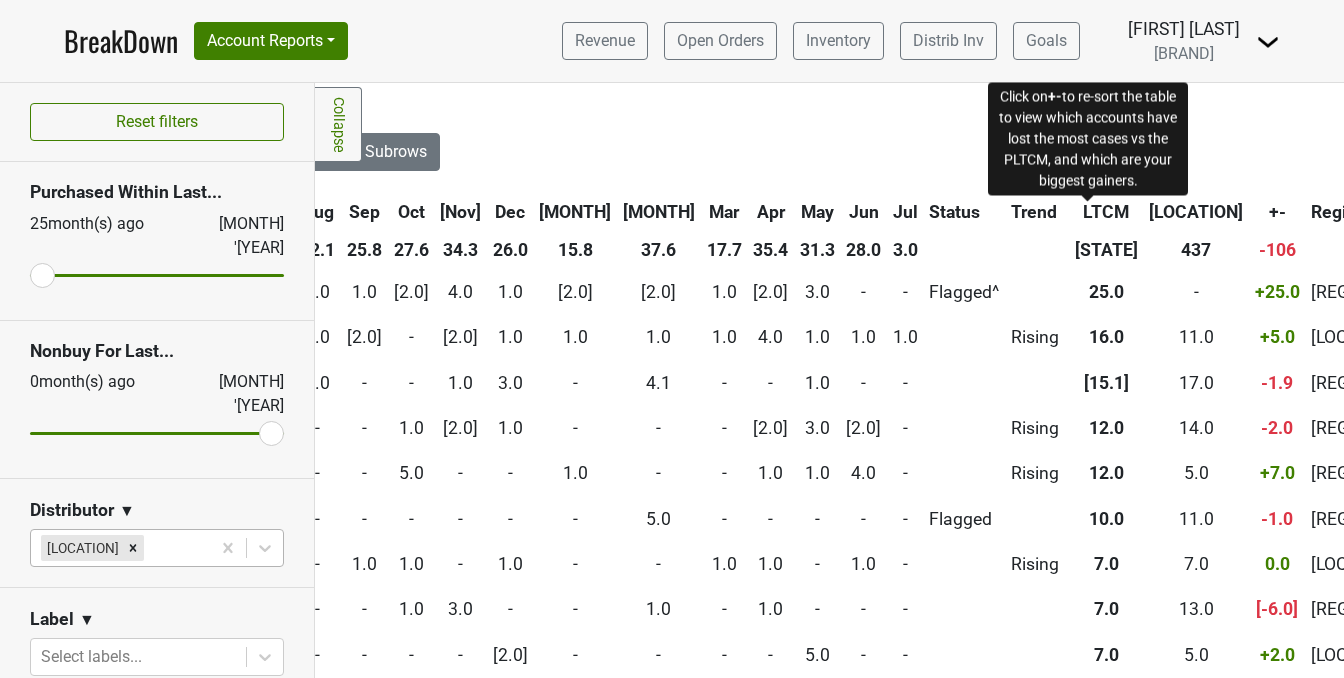 click on "+-" at bounding box center (1277, 212) 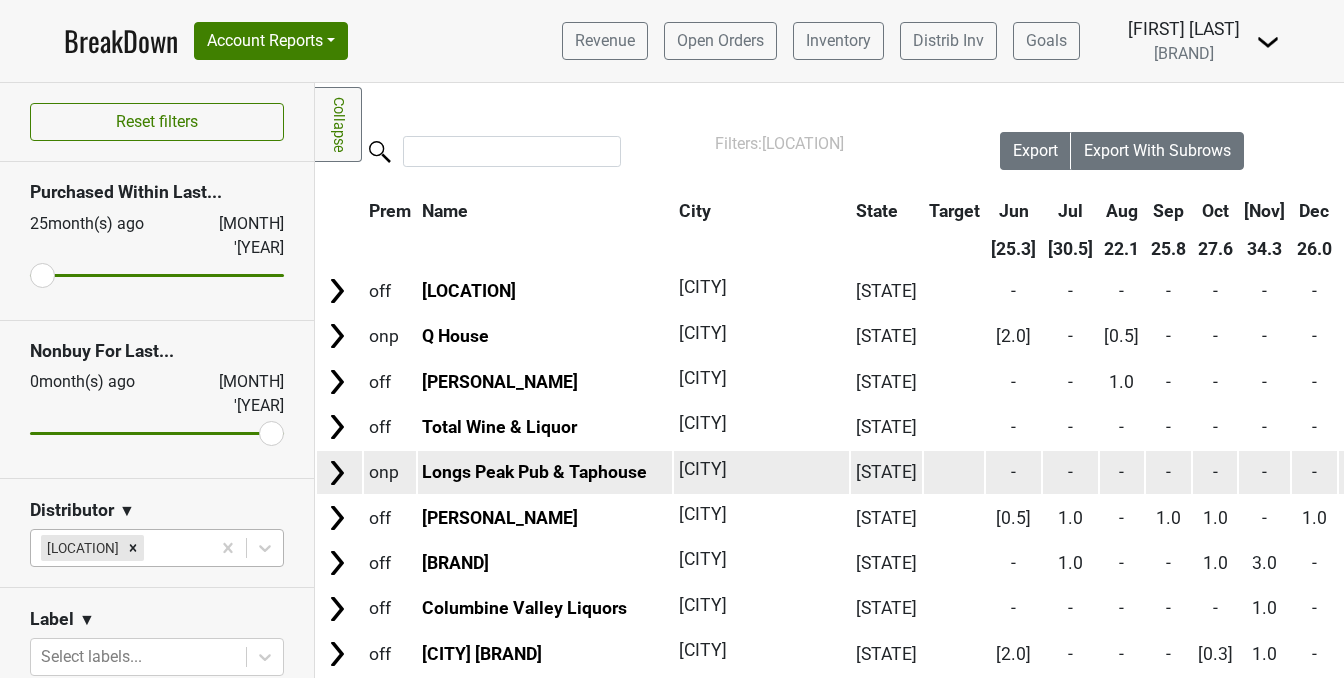 scroll, scrollTop: 37, scrollLeft: 0, axis: vertical 